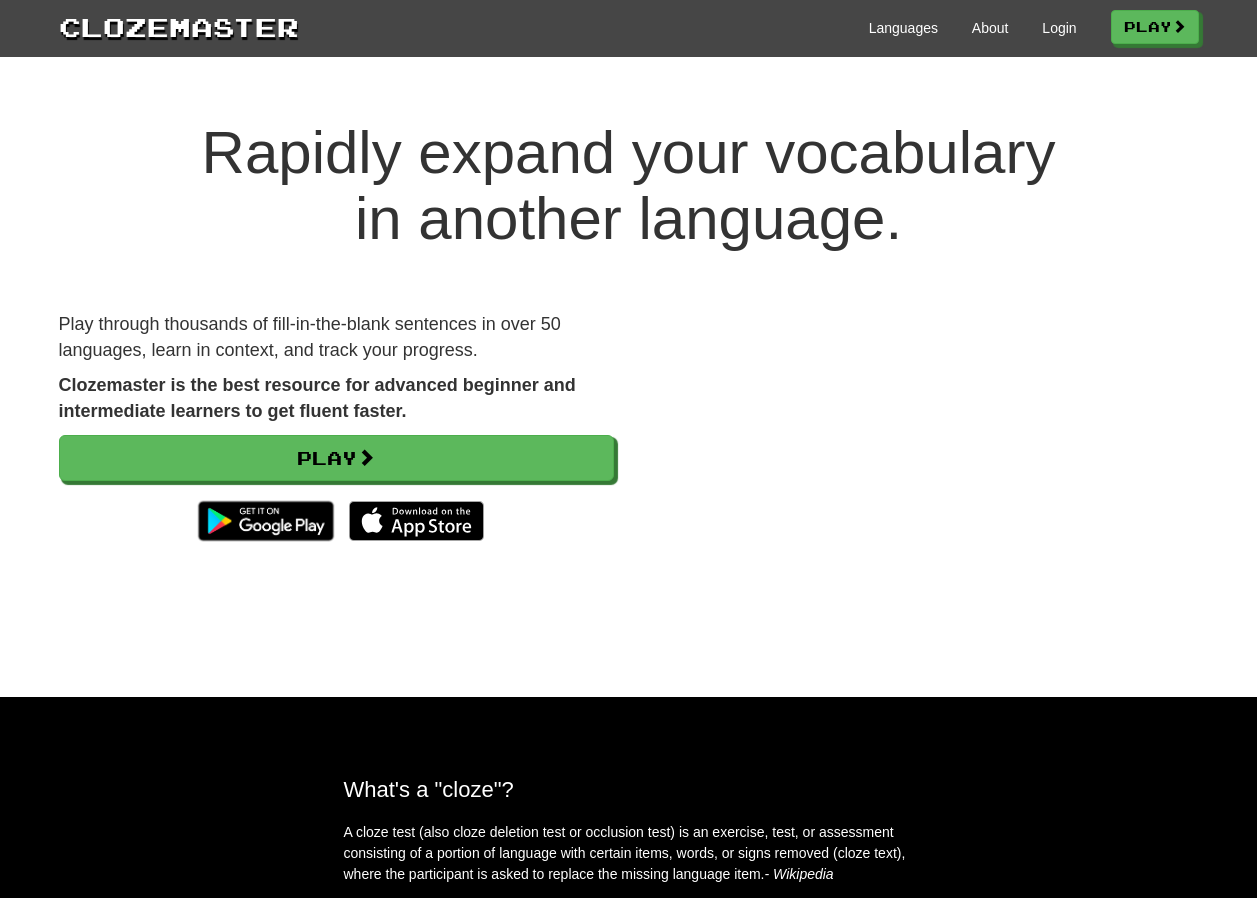 scroll, scrollTop: 0, scrollLeft: 0, axis: both 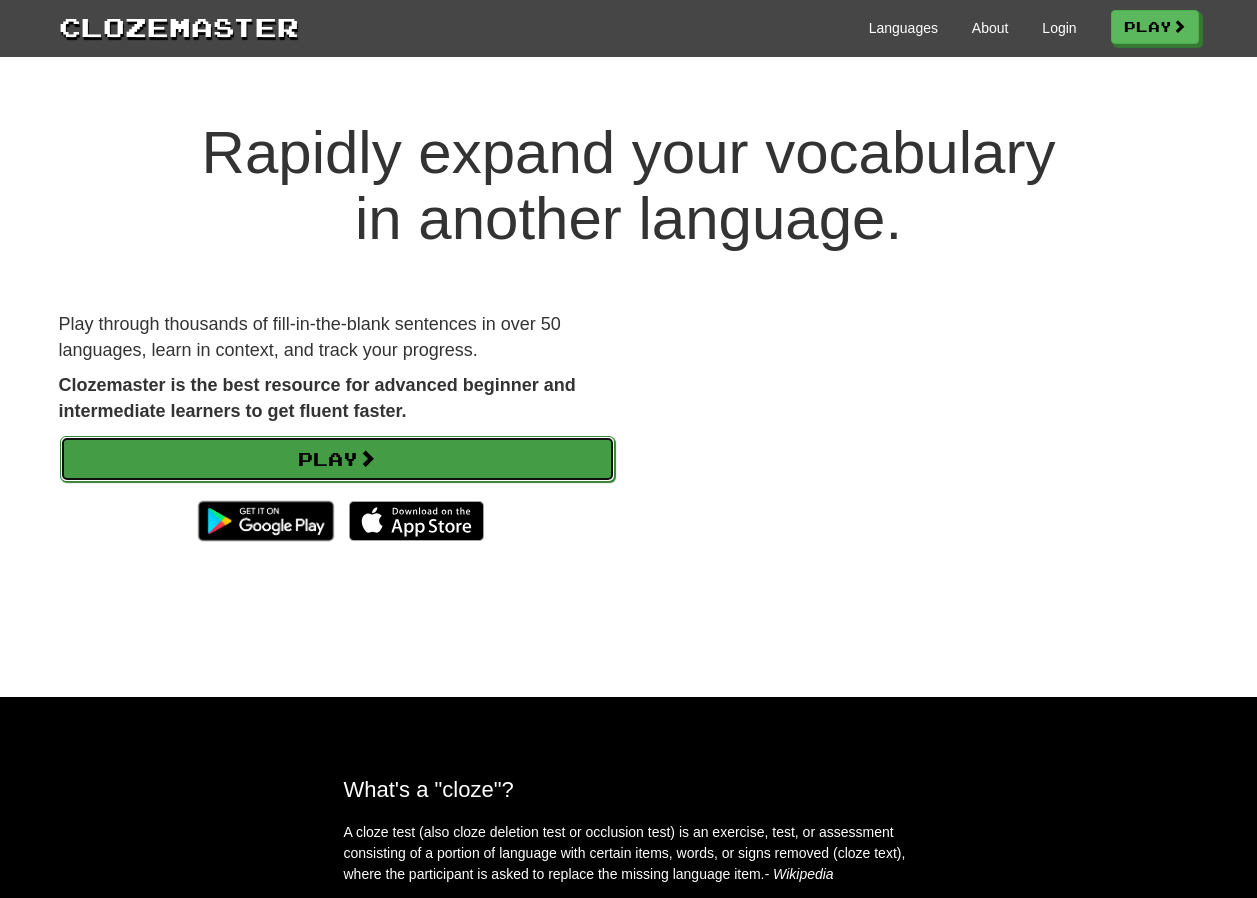 click on "Play" at bounding box center [337, 459] 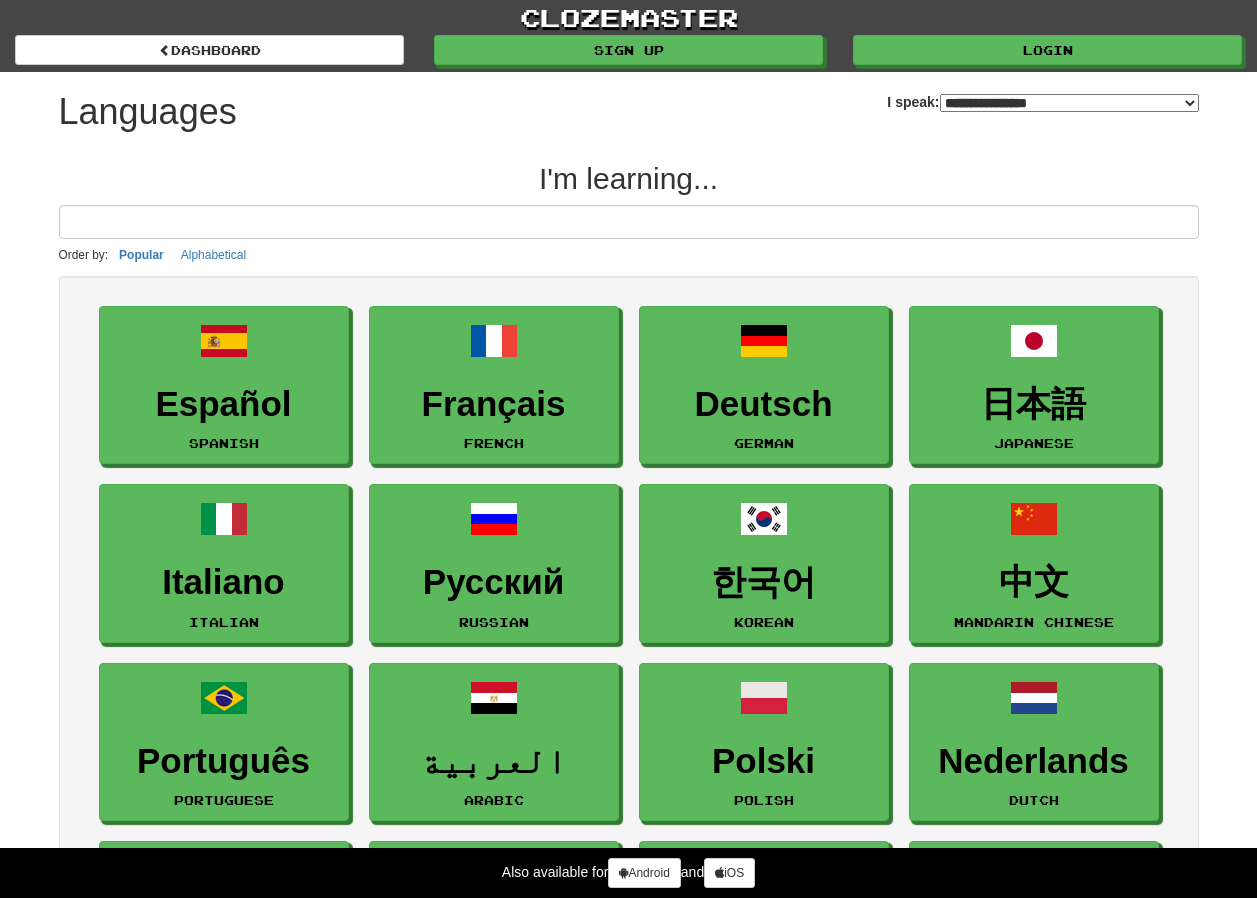 select on "*******" 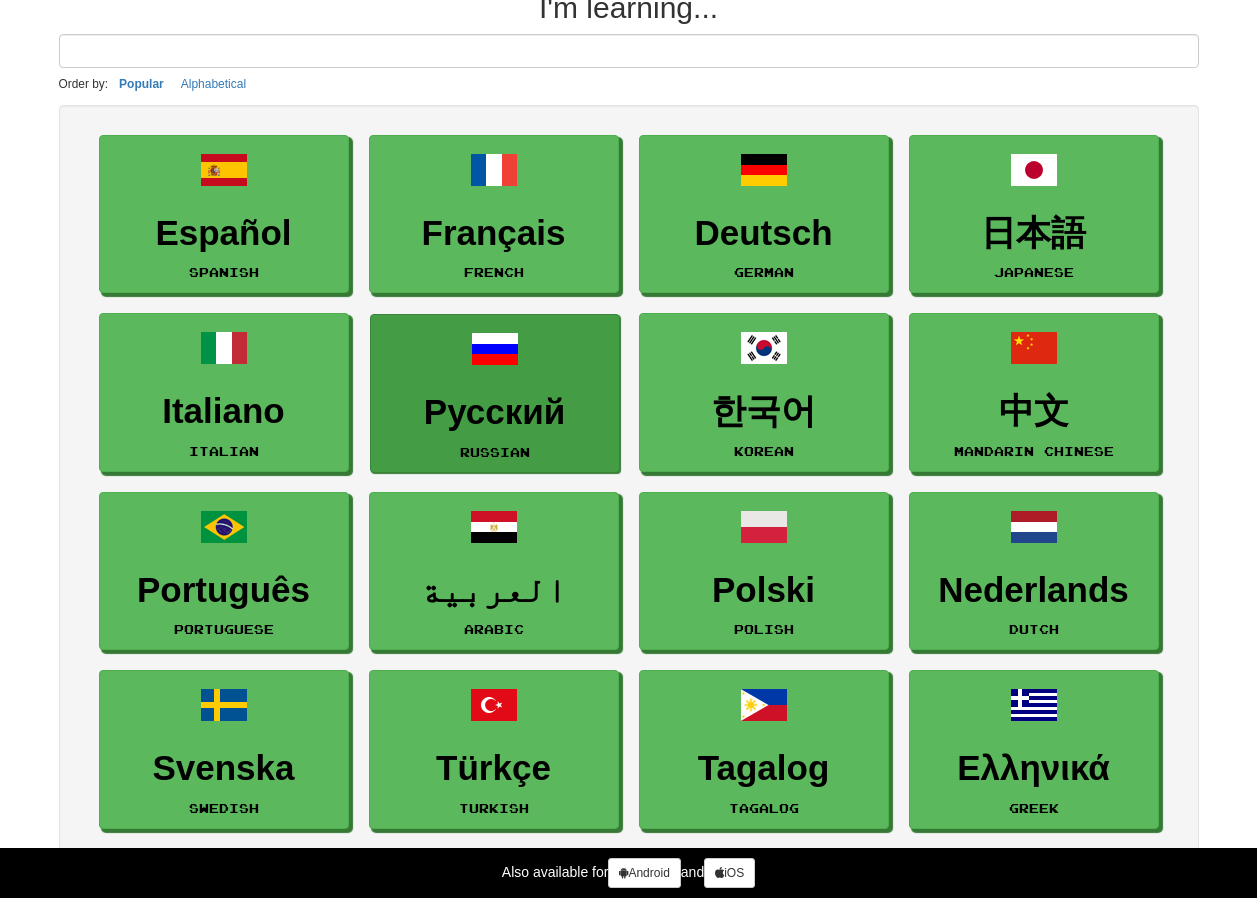scroll, scrollTop: 200, scrollLeft: 0, axis: vertical 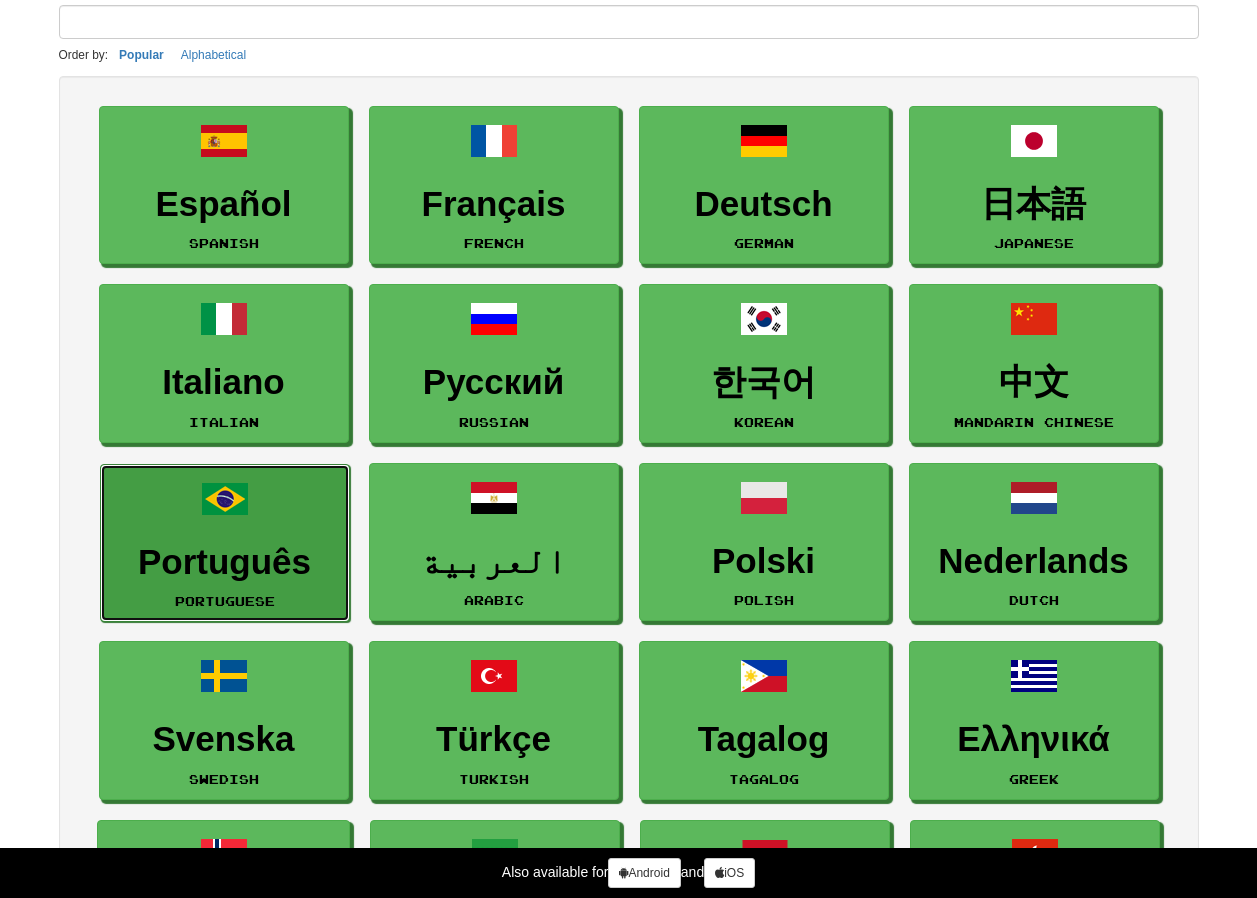 click on "Português Portuguese" at bounding box center [225, 543] 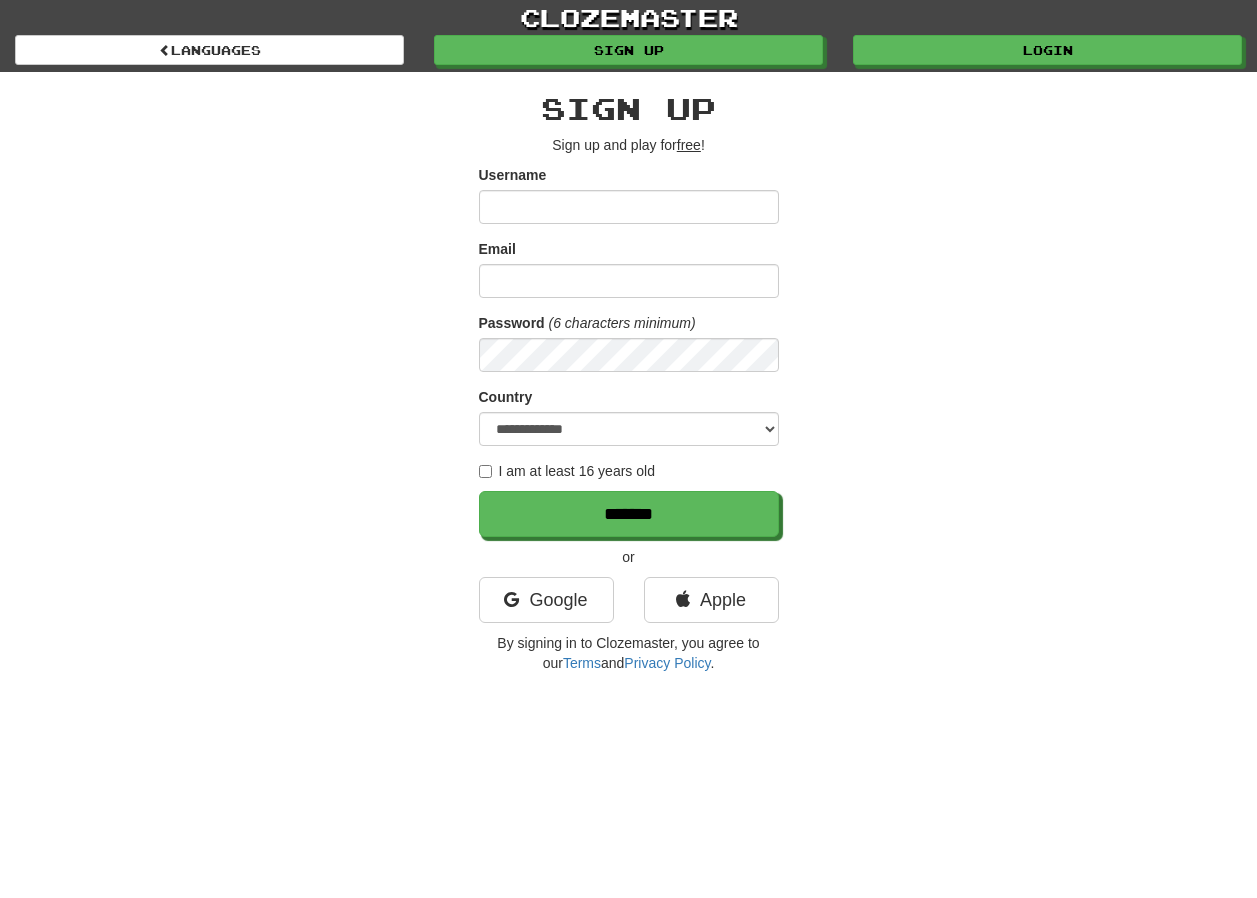 scroll, scrollTop: 0, scrollLeft: 0, axis: both 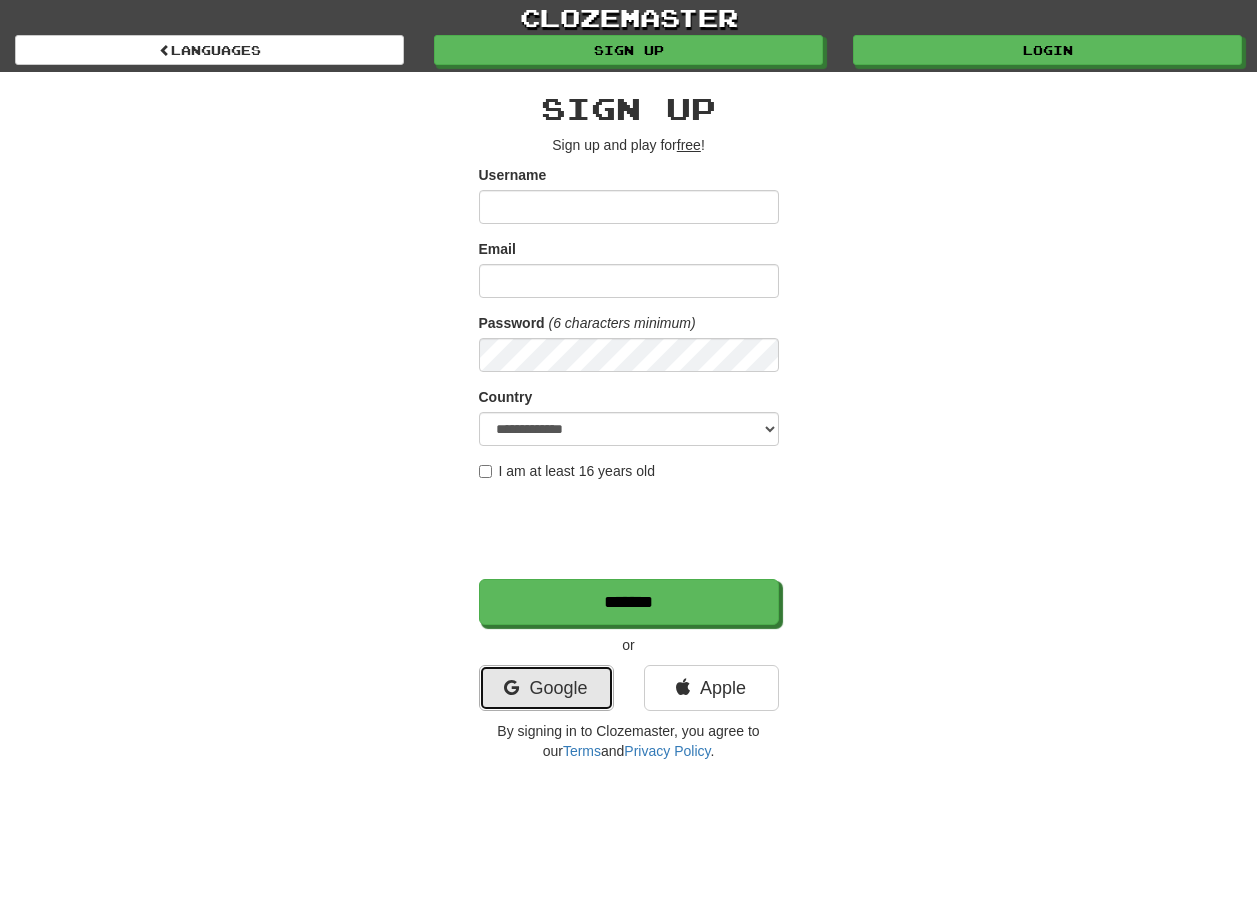 click on "Google" at bounding box center [546, 688] 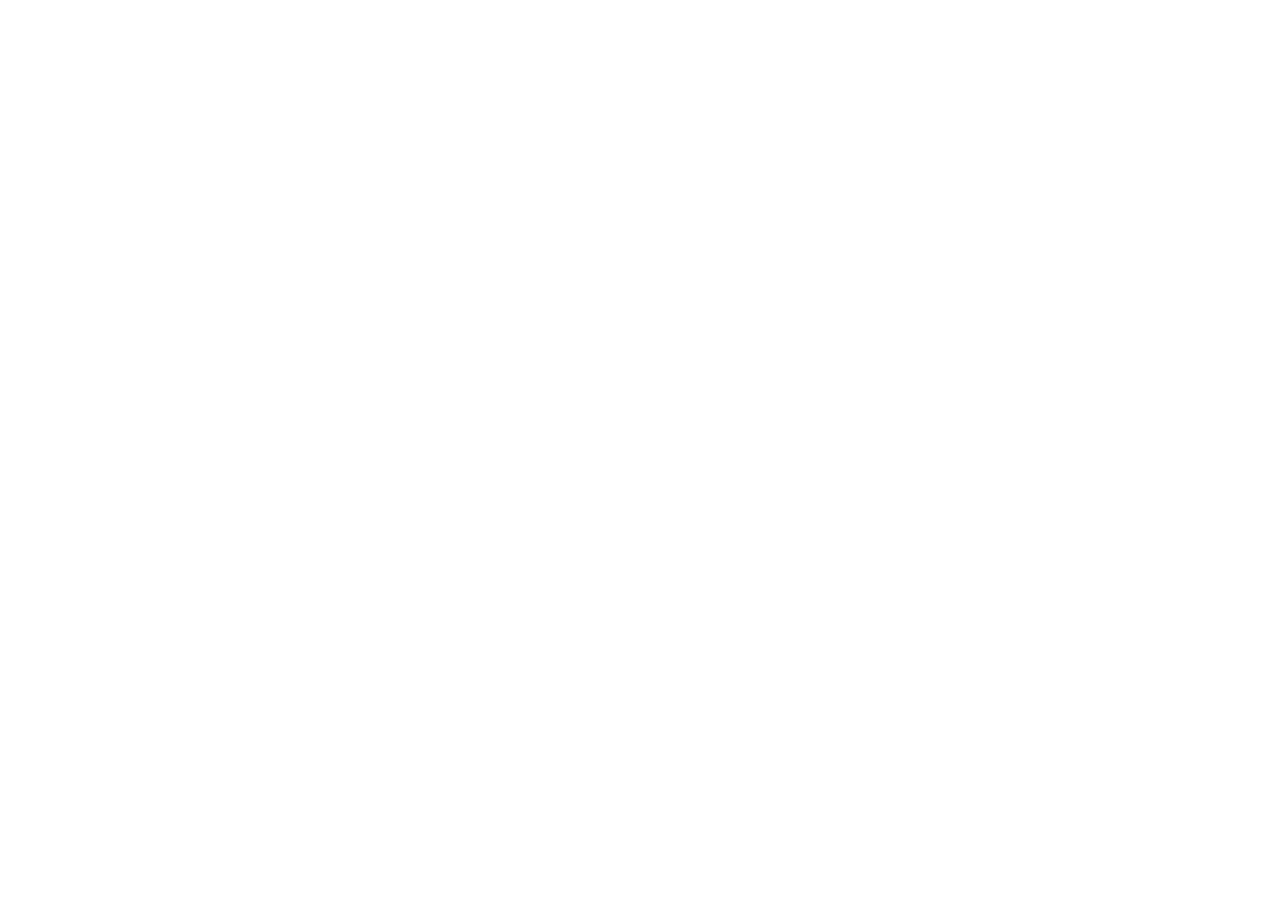 scroll, scrollTop: 0, scrollLeft: 0, axis: both 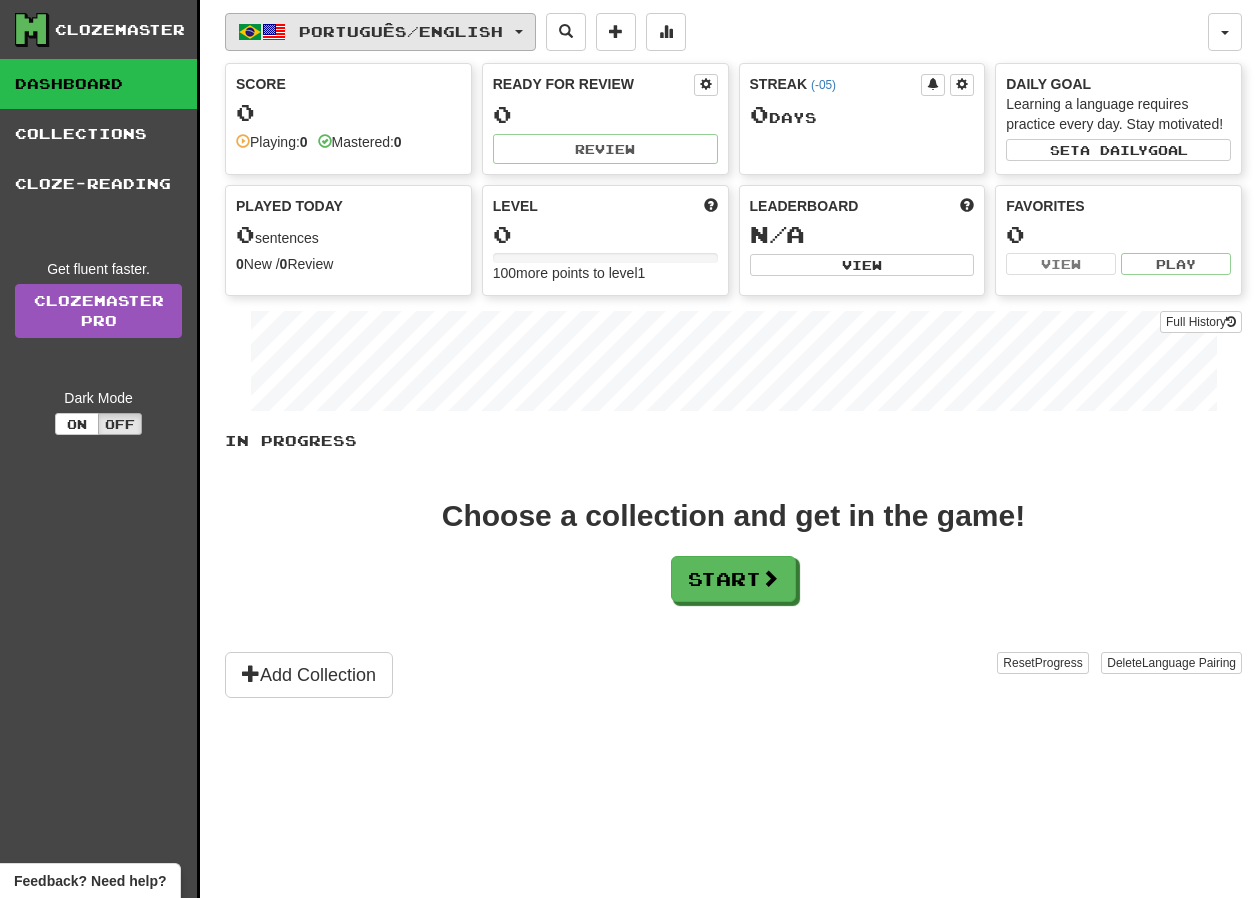 click on "Português  /  English" at bounding box center [401, 31] 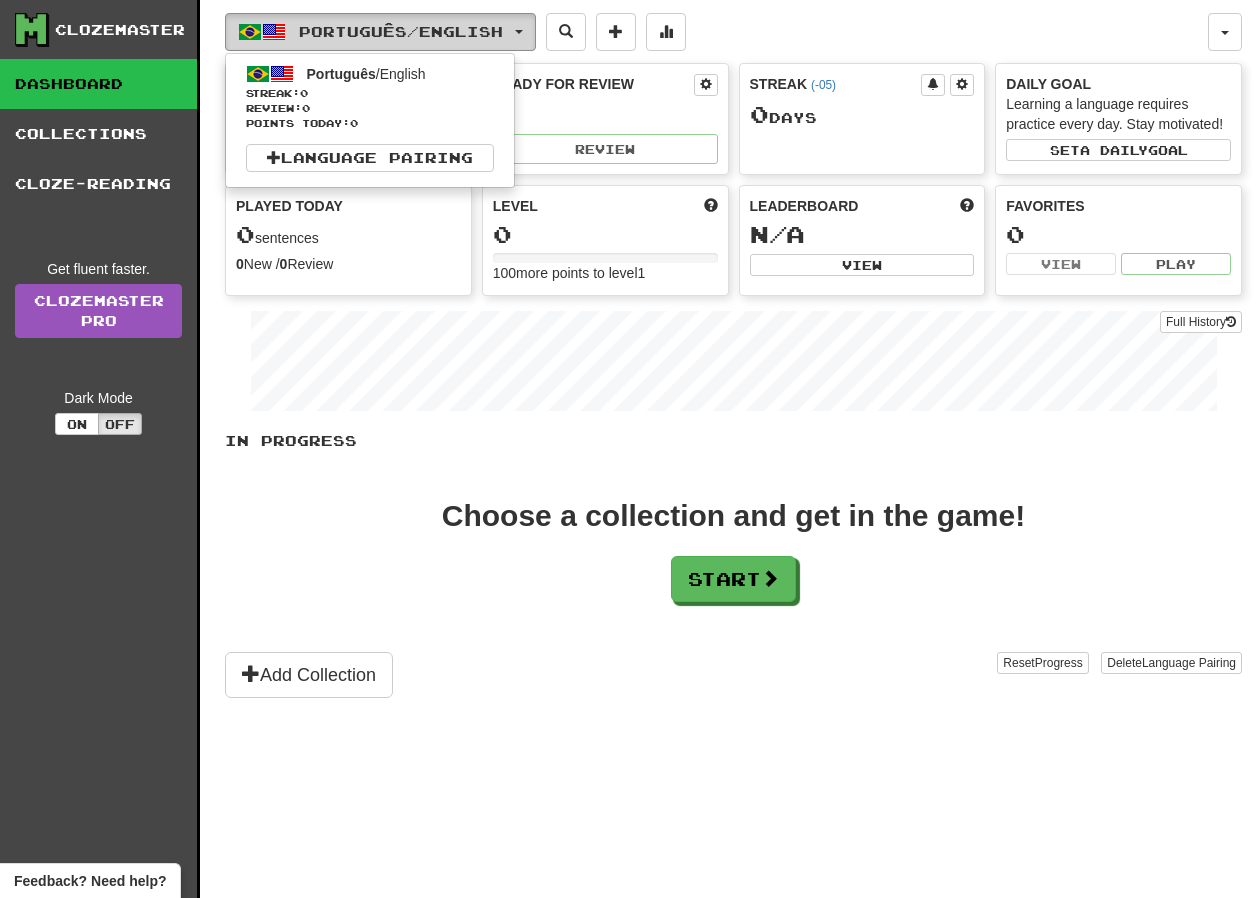 click on "Português  /  English" at bounding box center [401, 31] 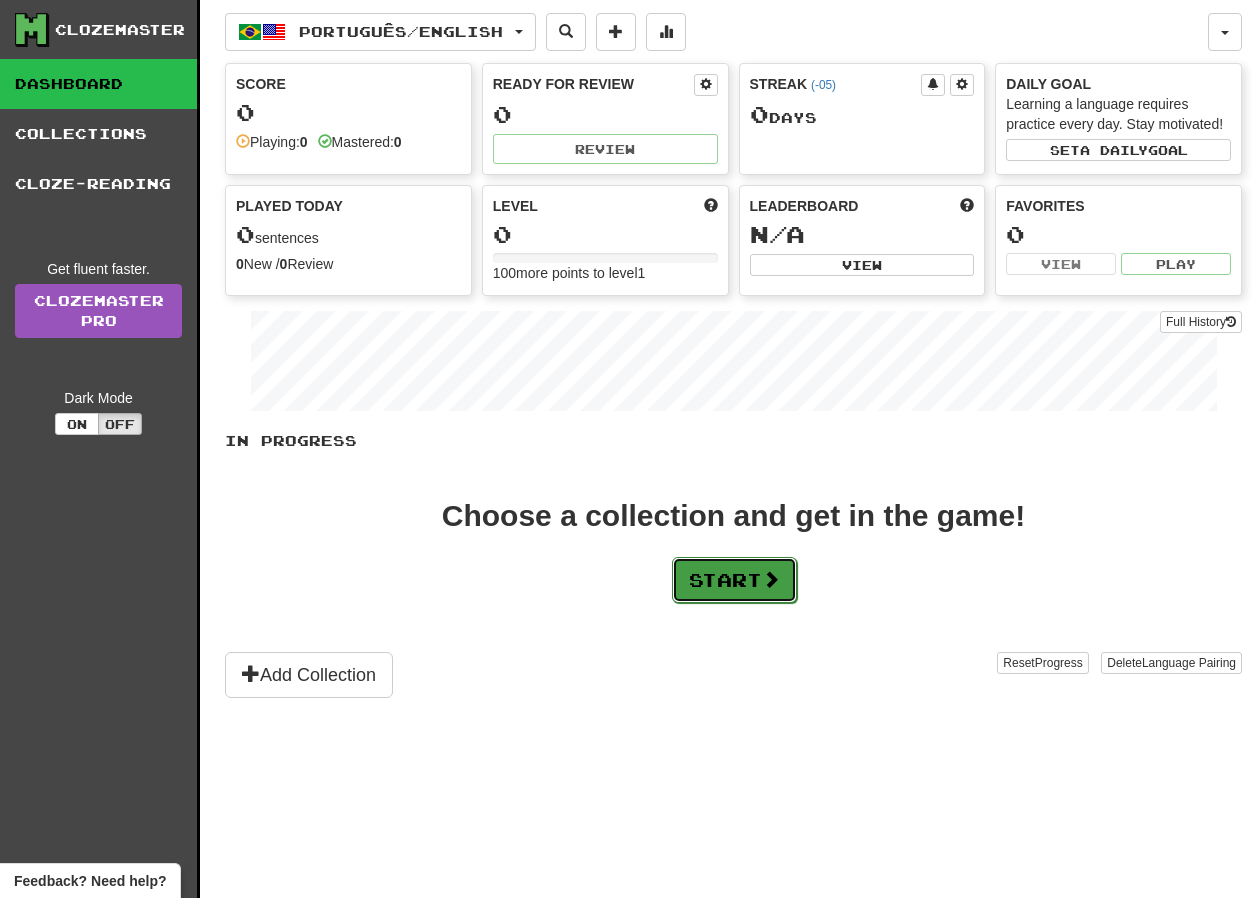 click on "Start" at bounding box center [734, 580] 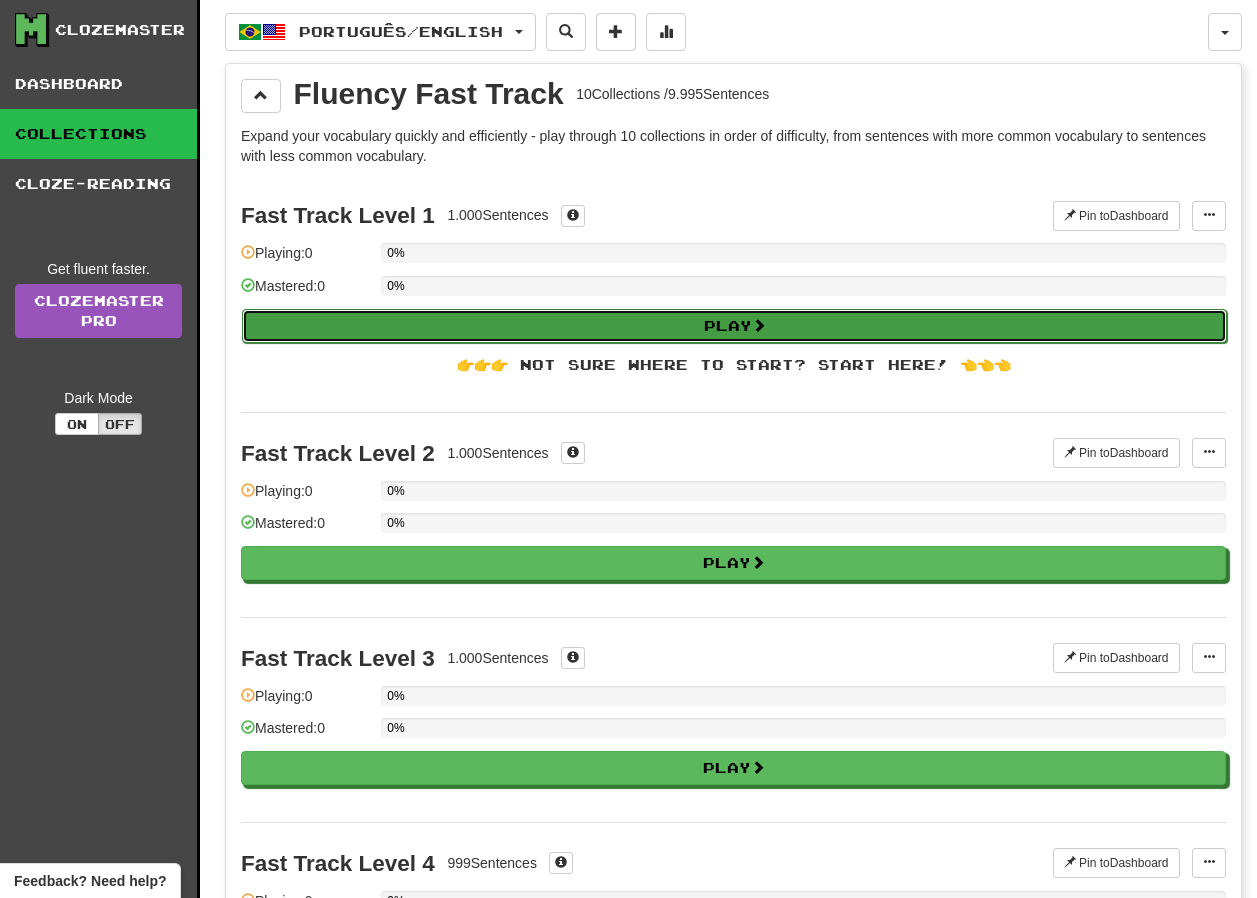 click on "Play" at bounding box center [734, 326] 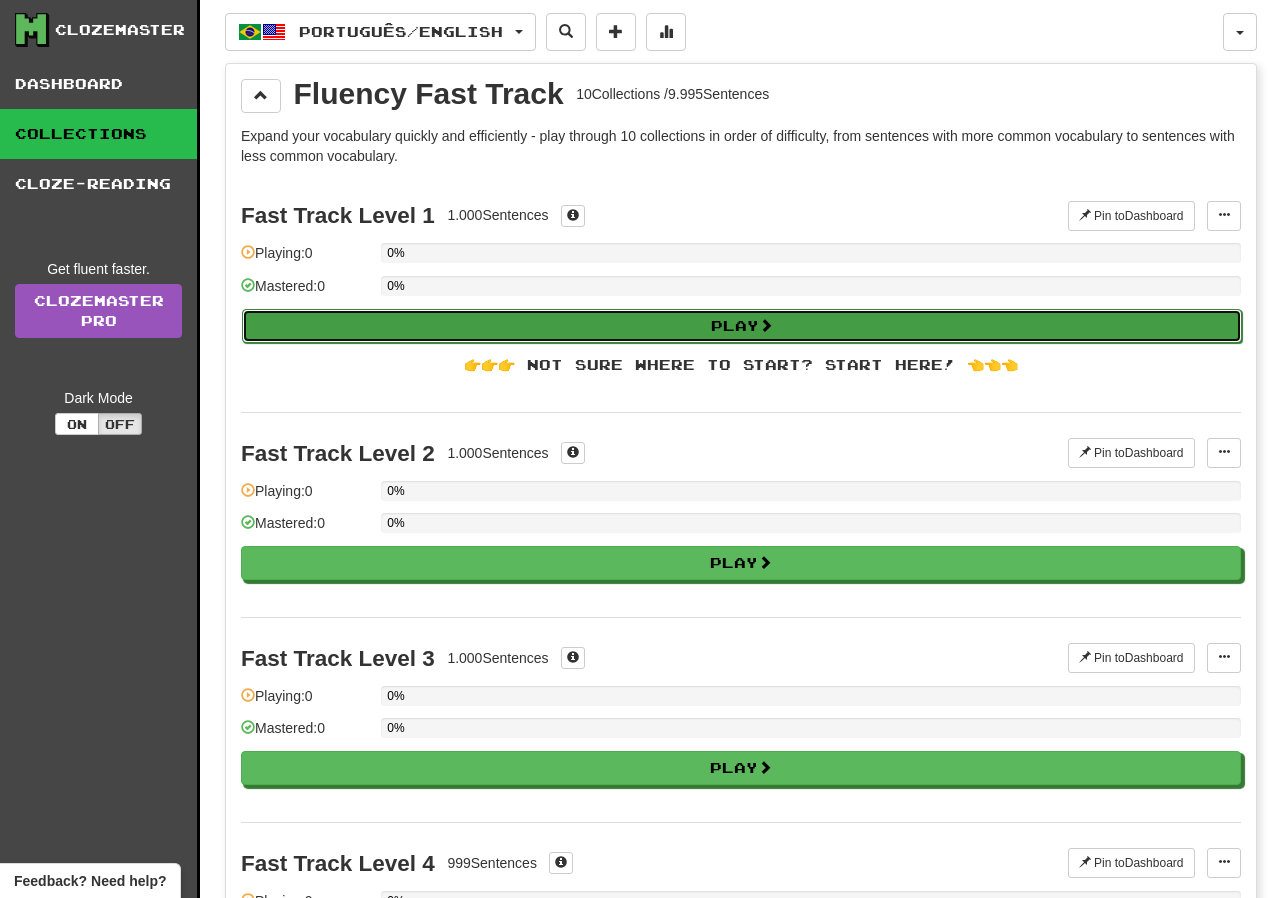 select on "**" 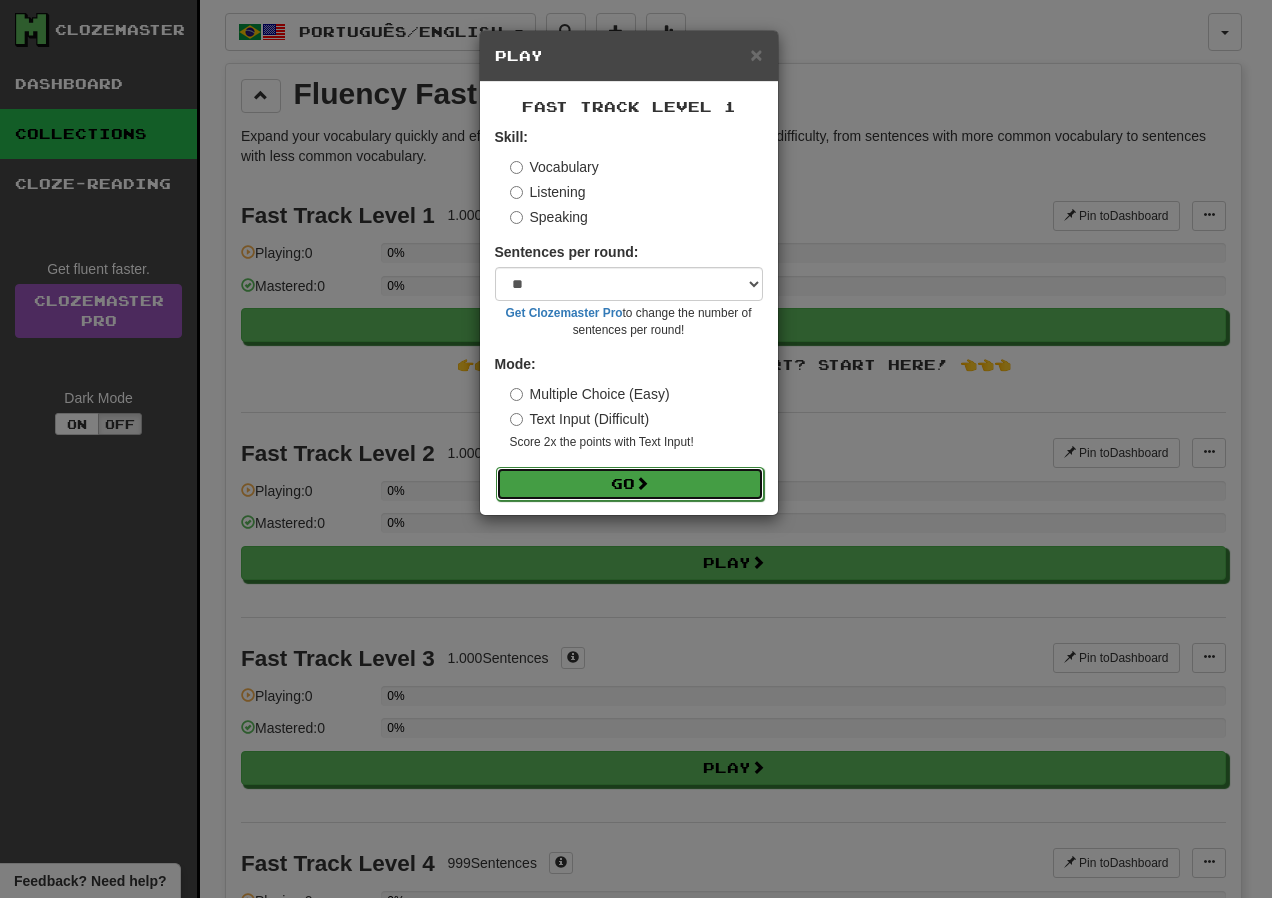 click on "Go" at bounding box center (630, 484) 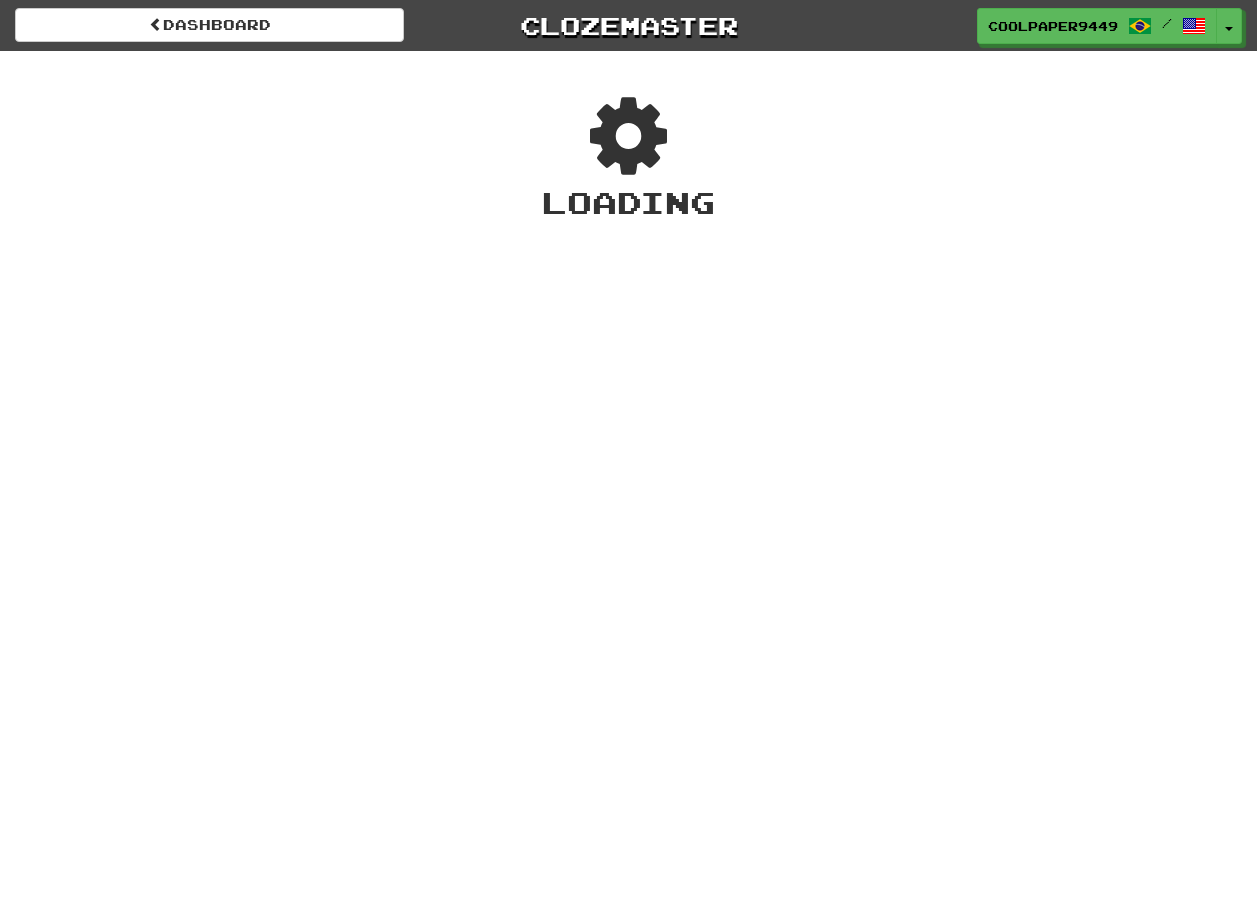 scroll, scrollTop: 0, scrollLeft: 0, axis: both 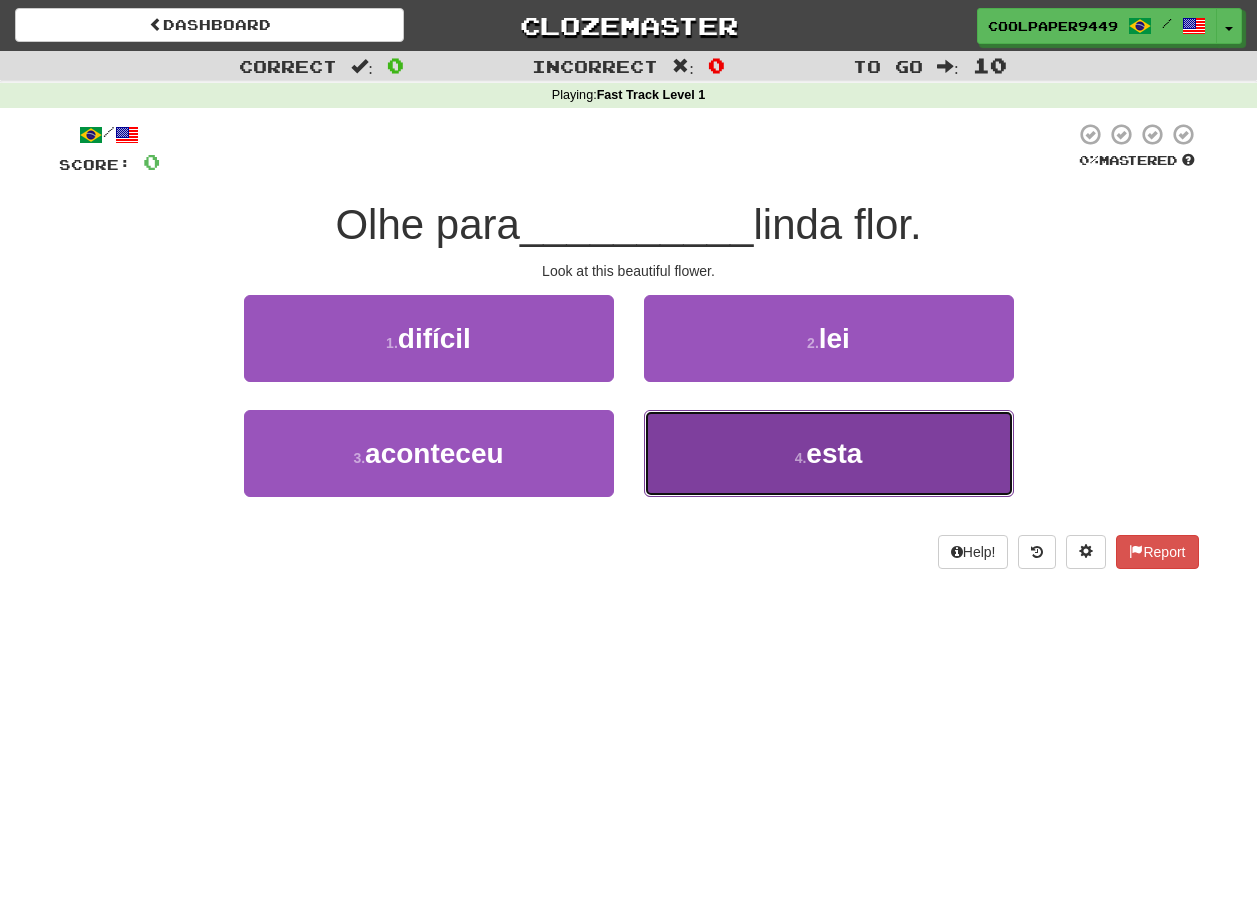 click on "4 .  esta" at bounding box center (829, 453) 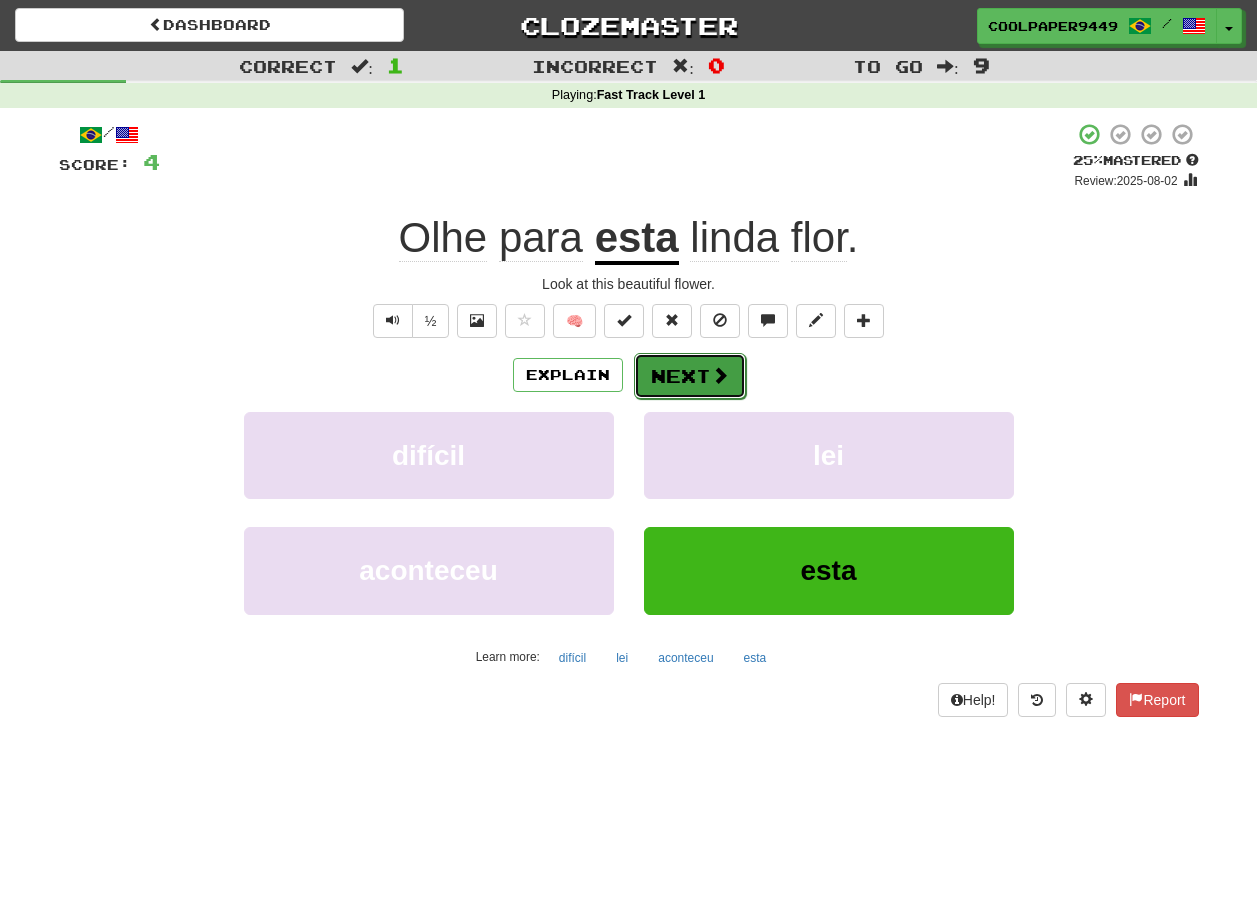 click on "Next" at bounding box center [690, 376] 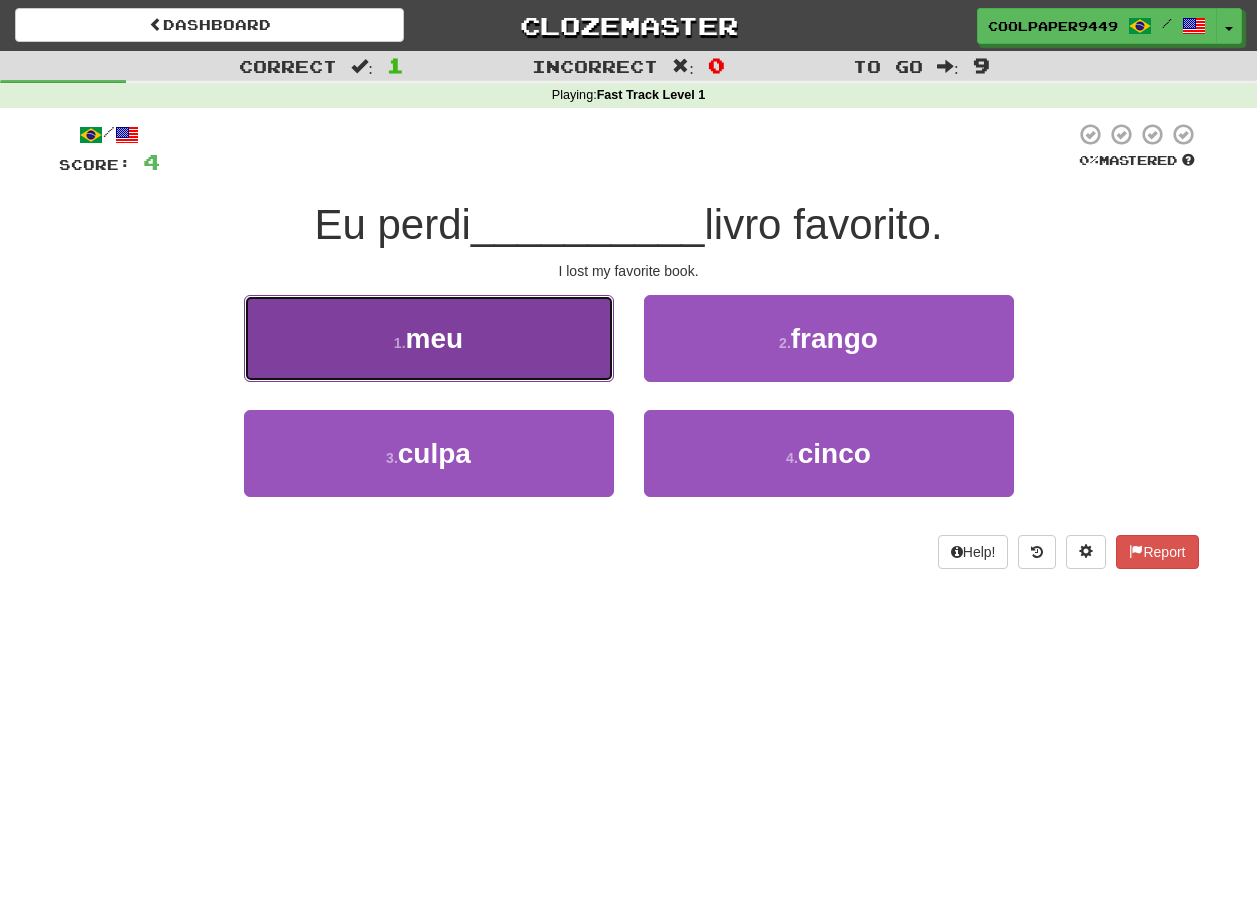 click on "1 .  meu" at bounding box center (429, 338) 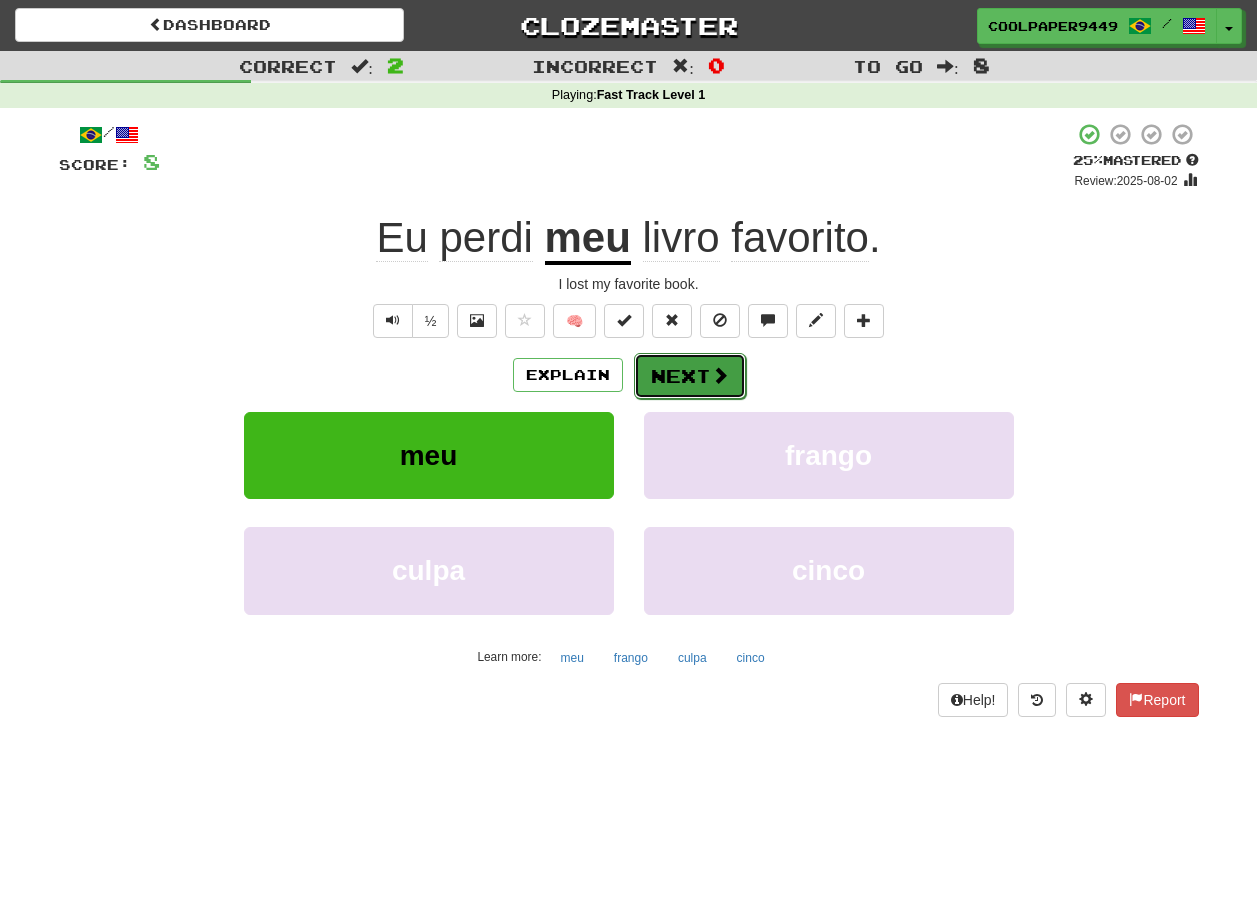click at bounding box center (720, 375) 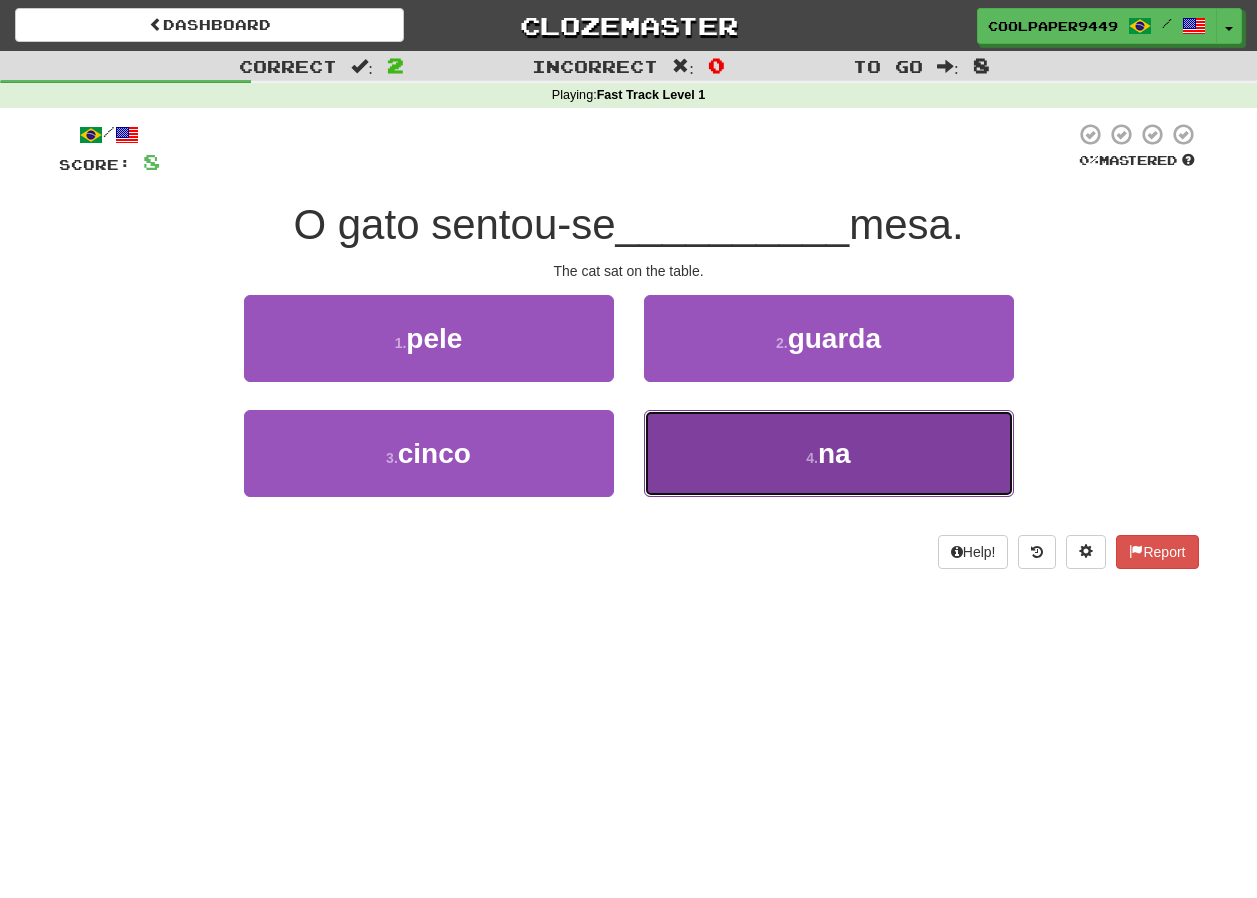 click on "4 .  na" at bounding box center [829, 453] 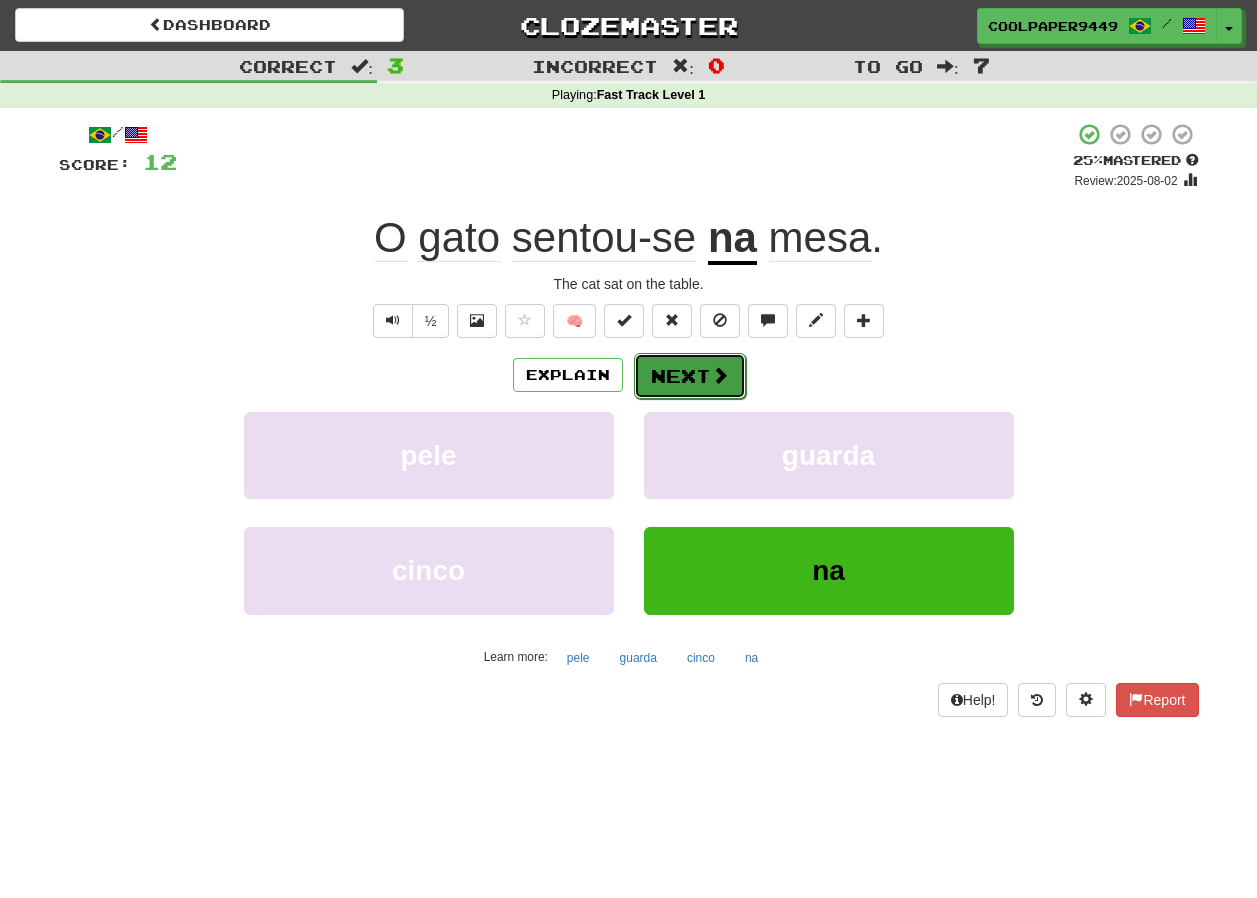 click on "Next" at bounding box center (690, 376) 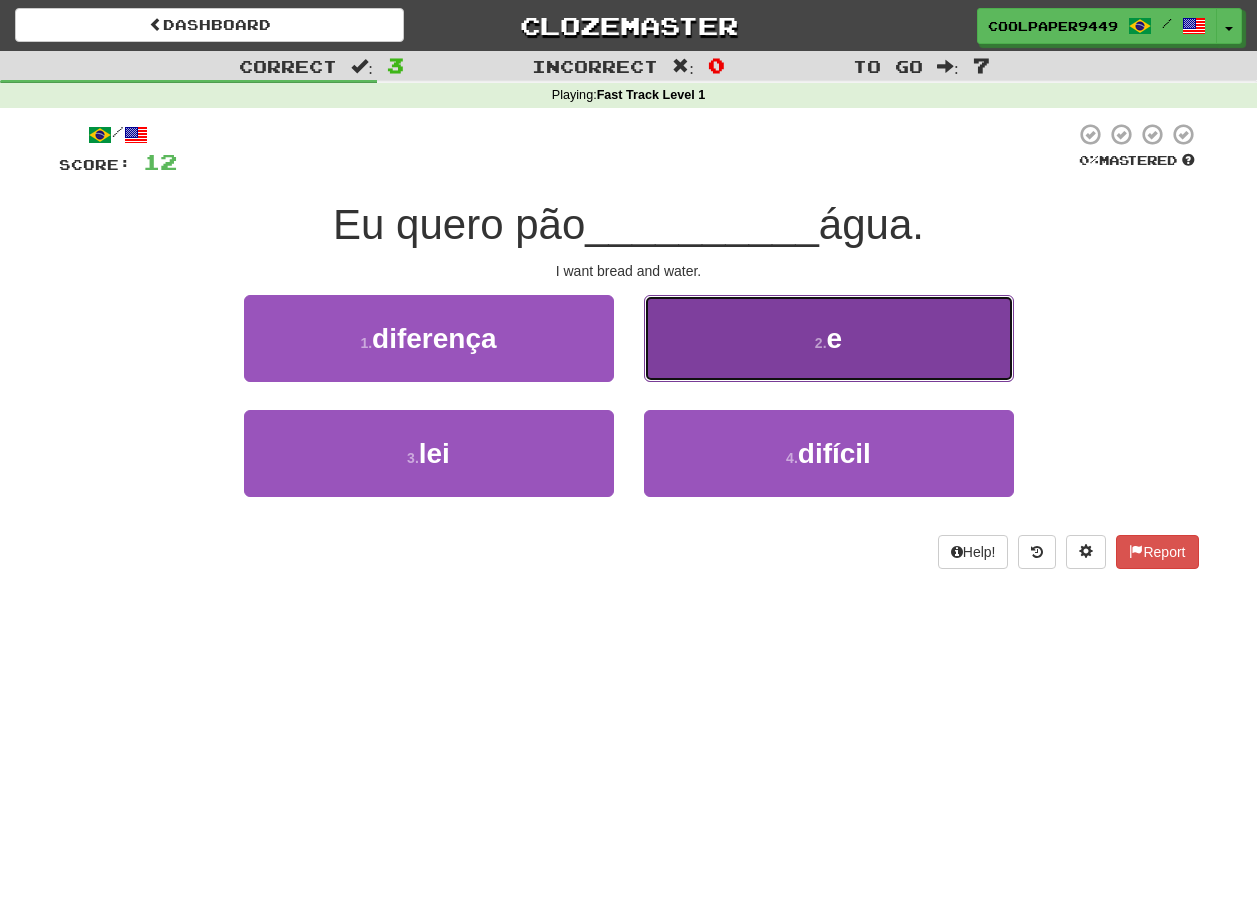 click on "e" at bounding box center (835, 338) 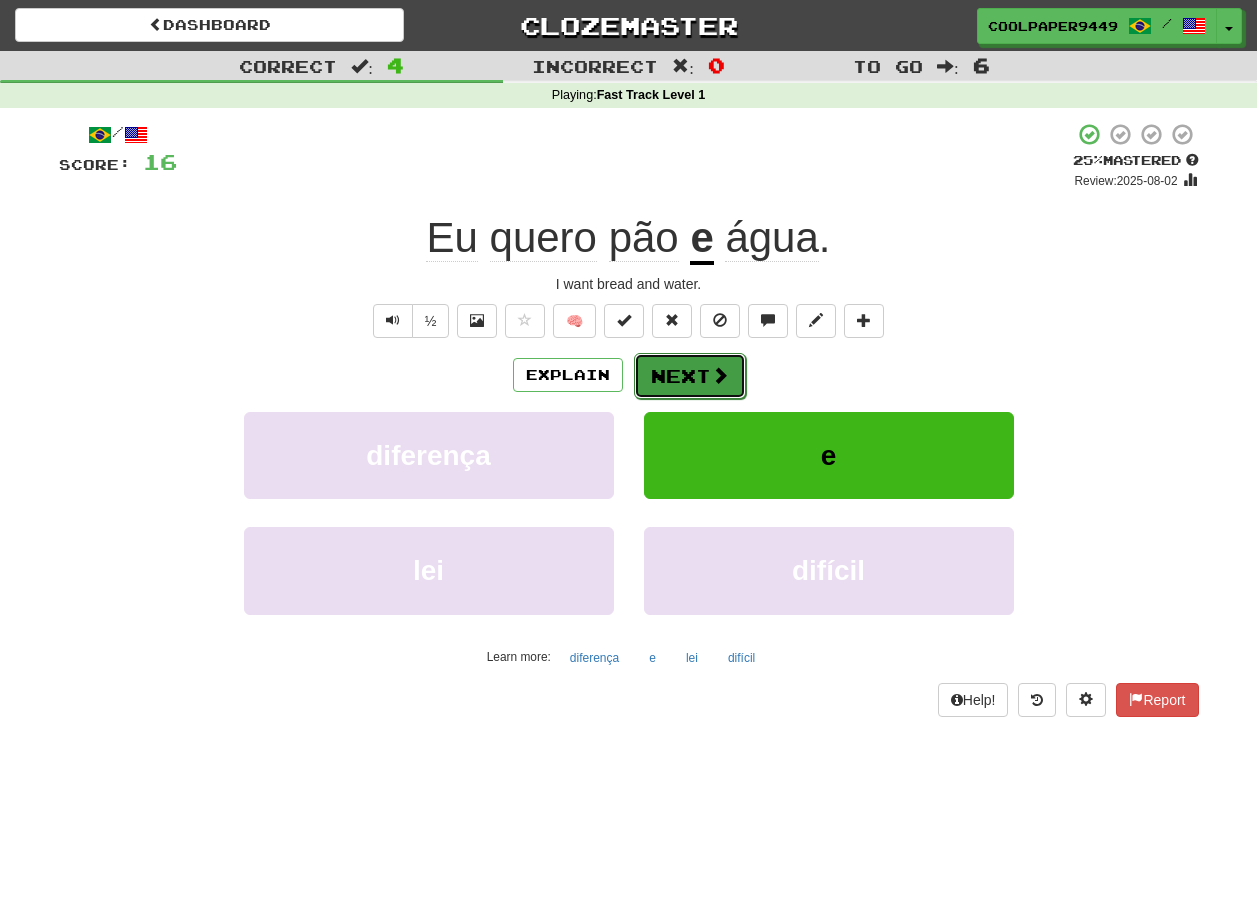 click at bounding box center [720, 375] 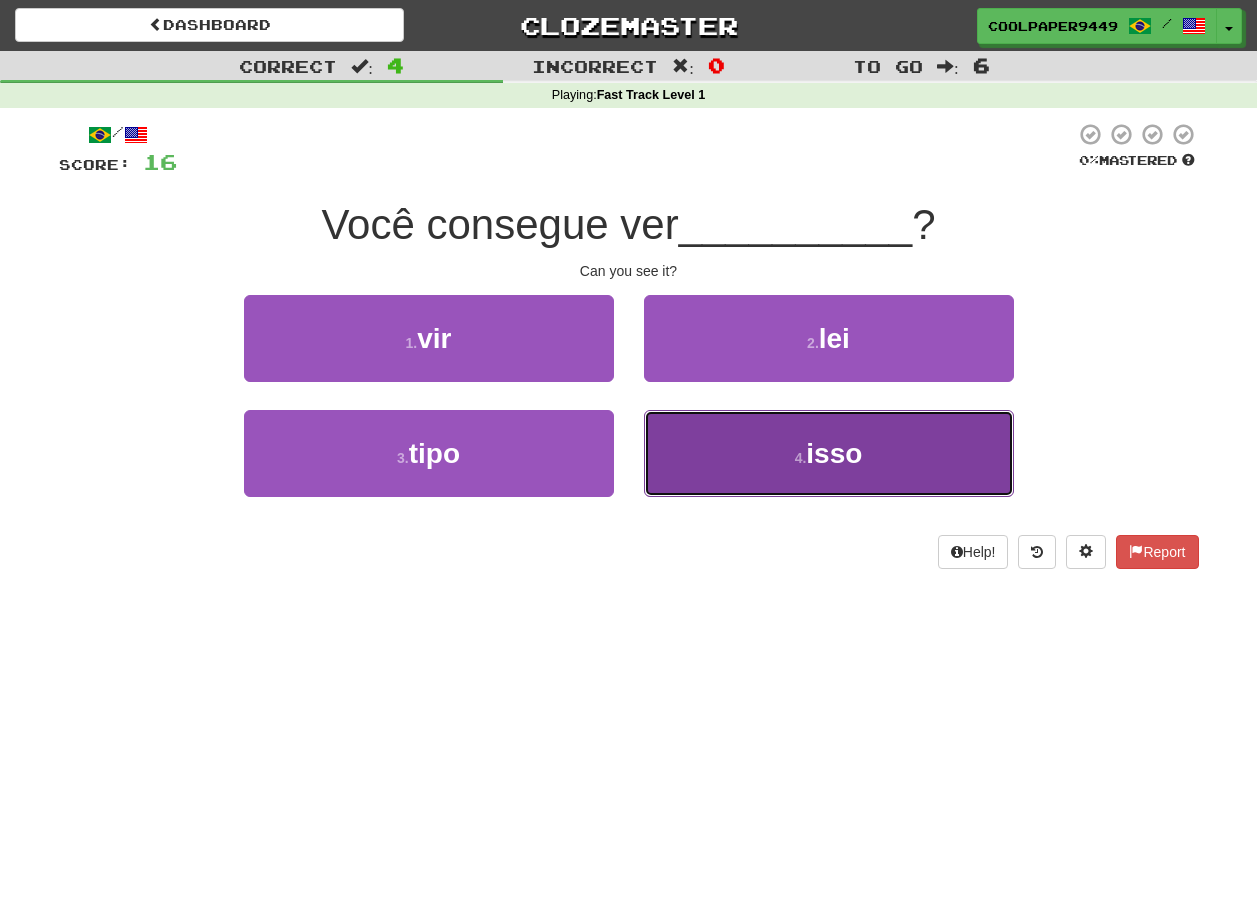 click on "isso" at bounding box center (834, 453) 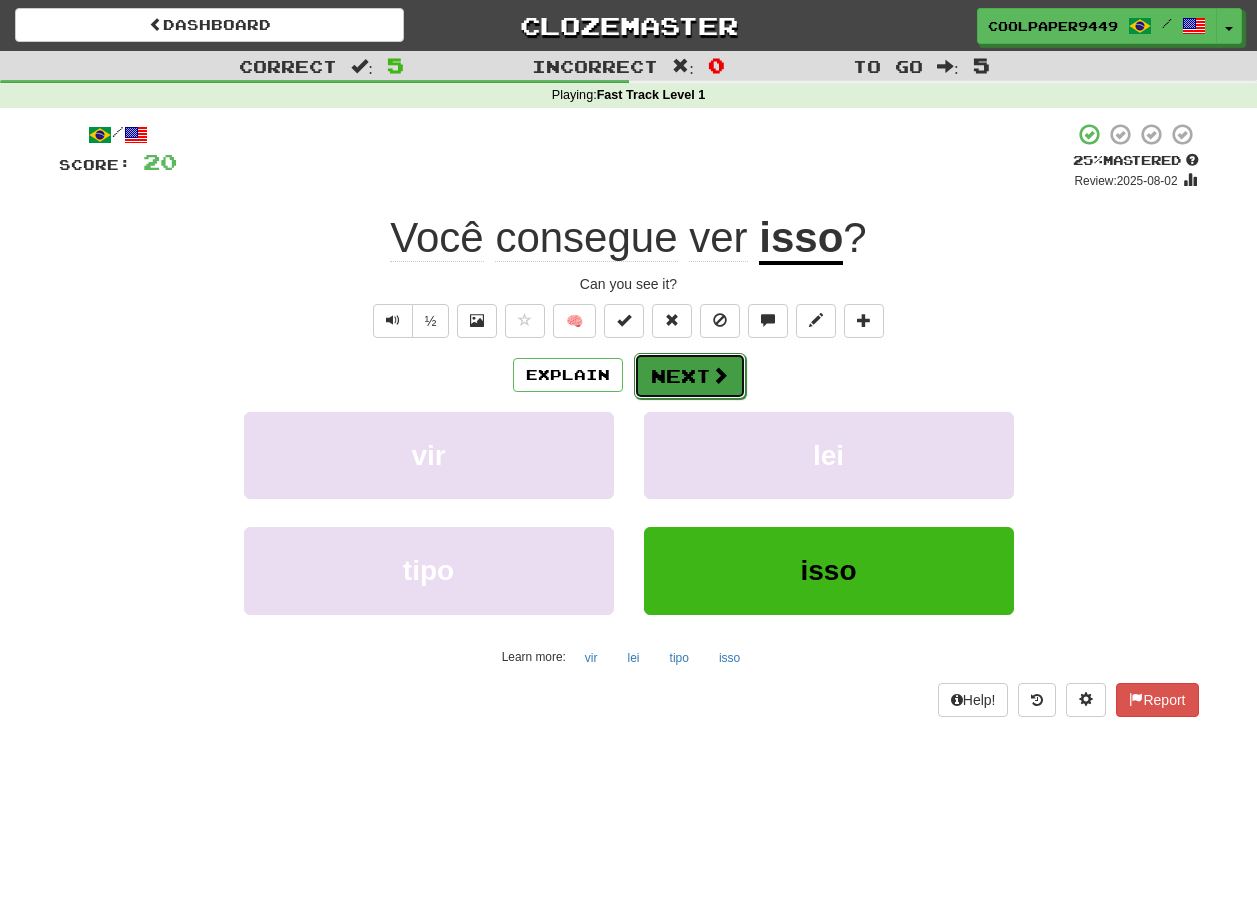 click at bounding box center (720, 375) 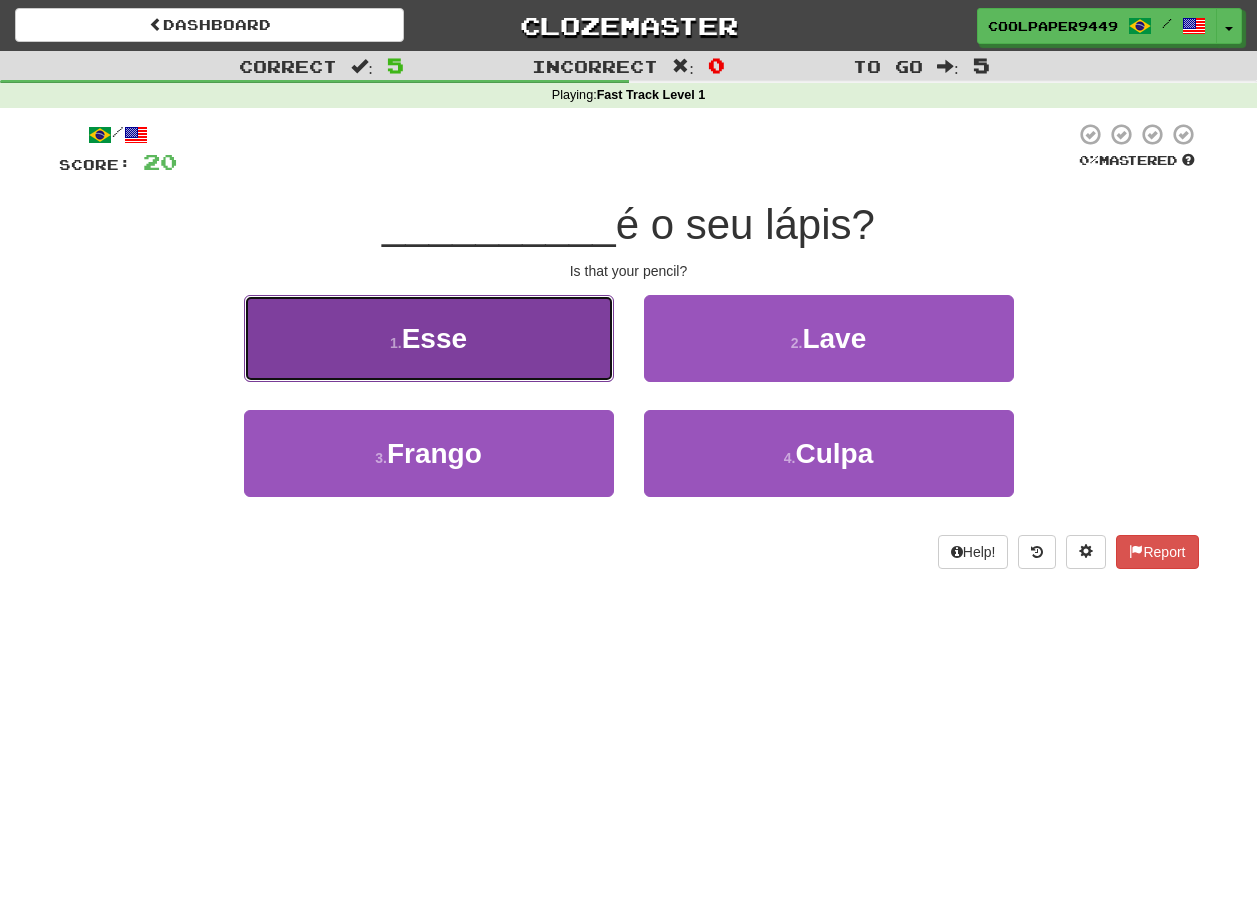 click on "1 .  Esse" at bounding box center [429, 338] 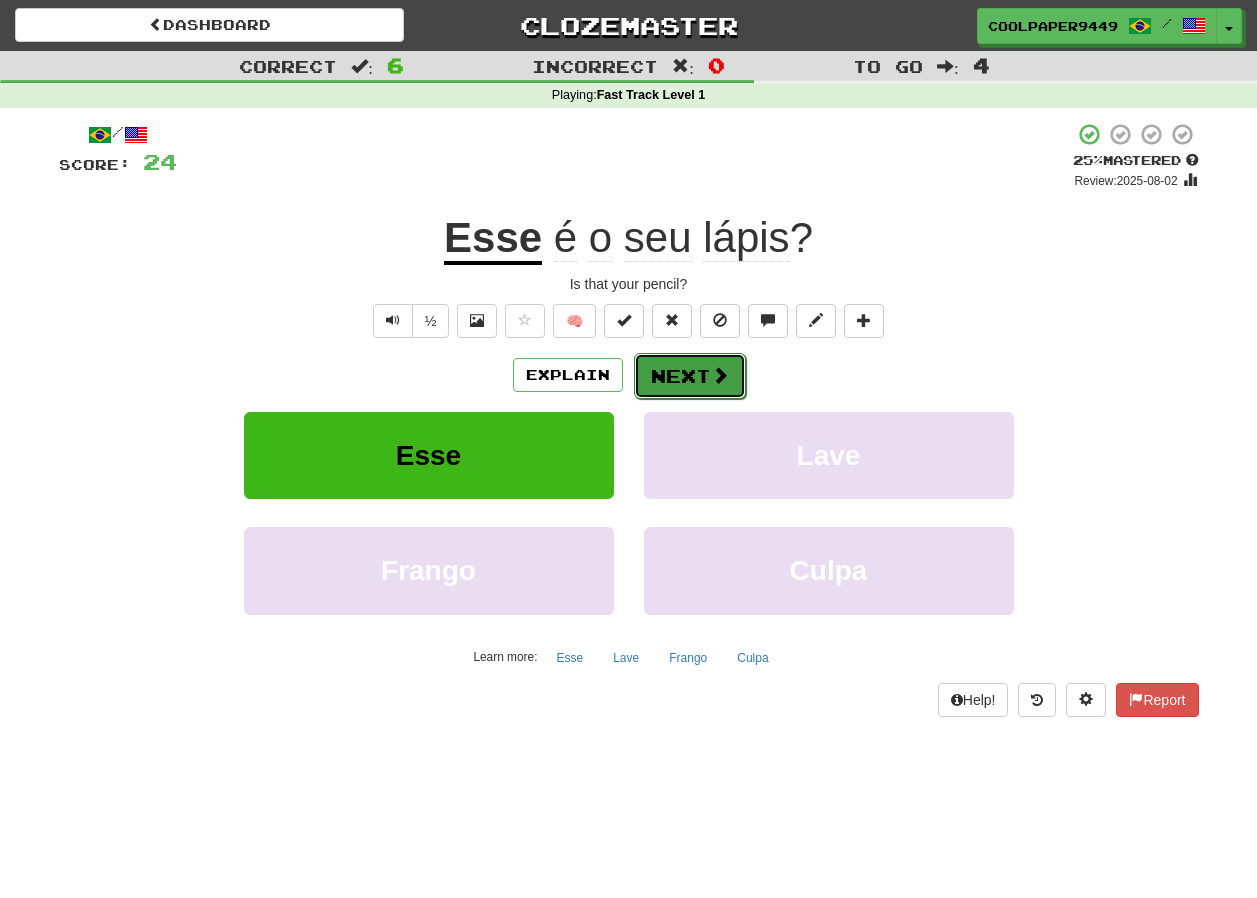 click on "Next" at bounding box center (690, 376) 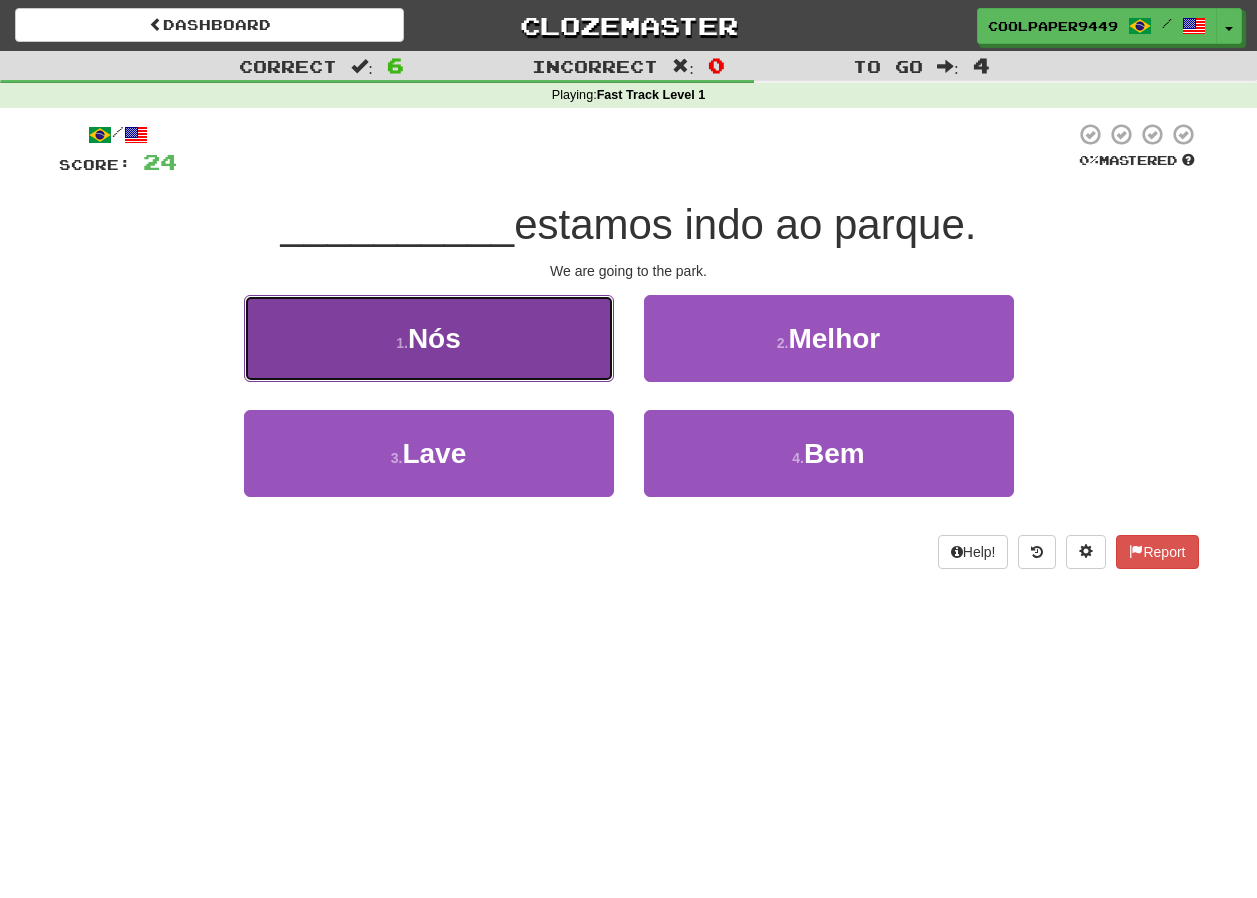 click on "1 .  Nós" at bounding box center (429, 338) 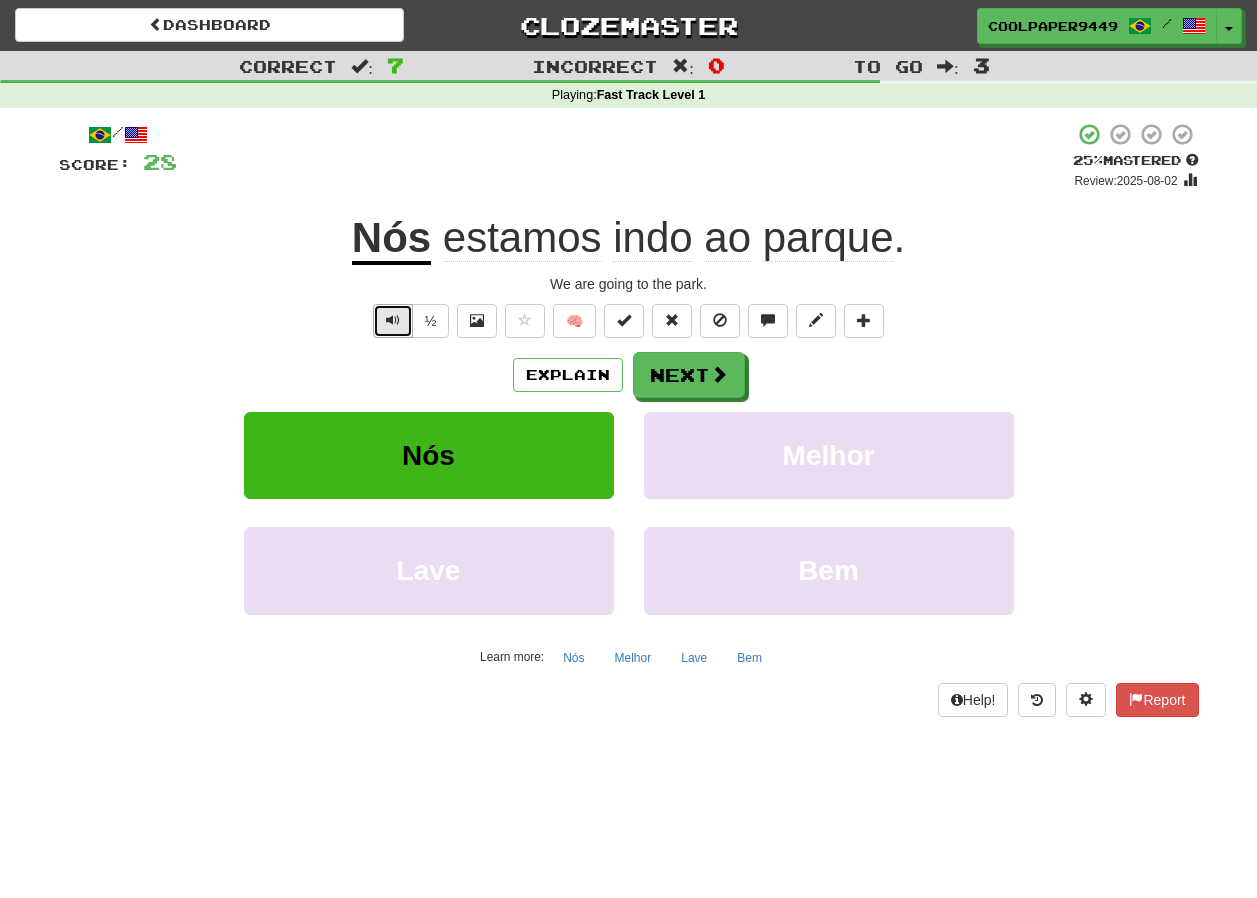click at bounding box center (393, 320) 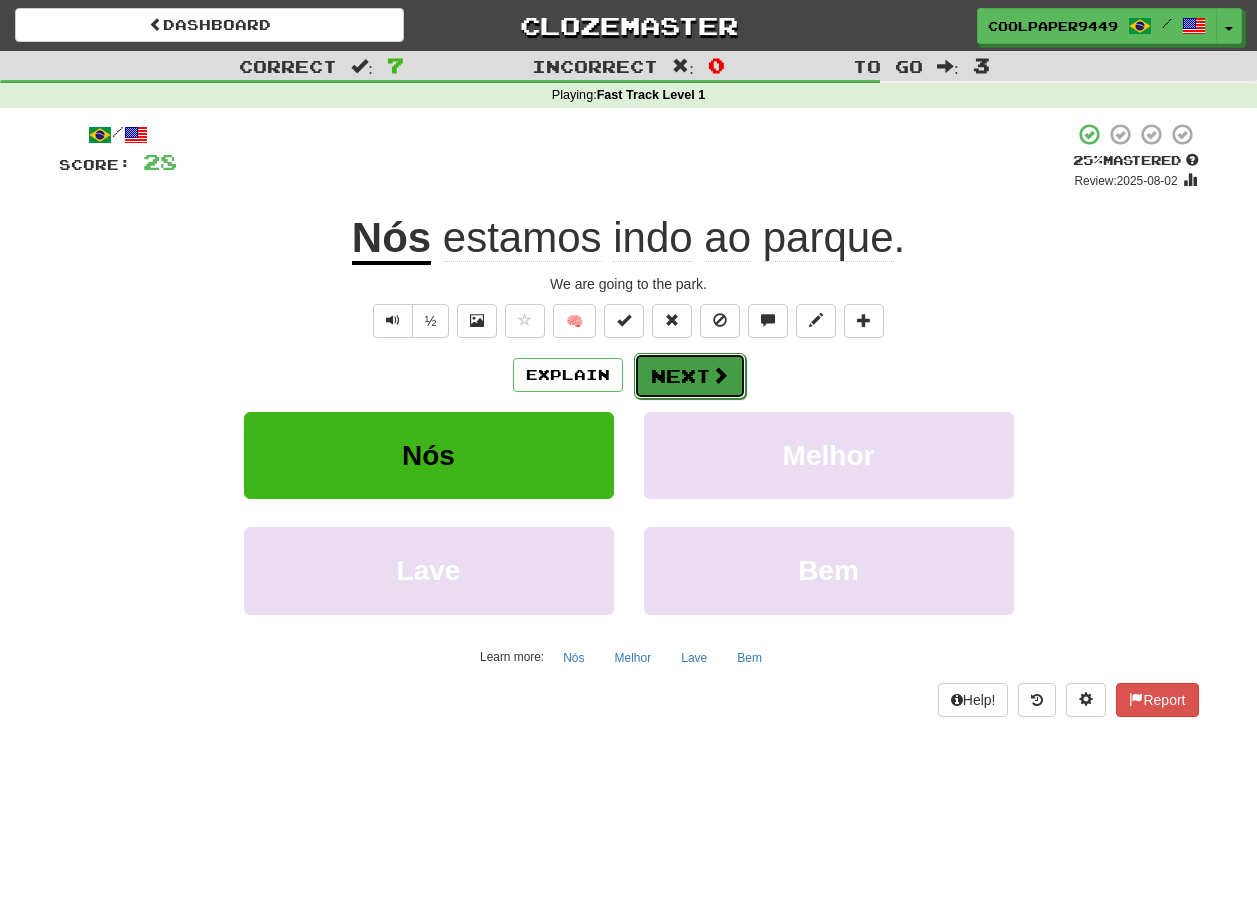 click on "Next" at bounding box center [690, 376] 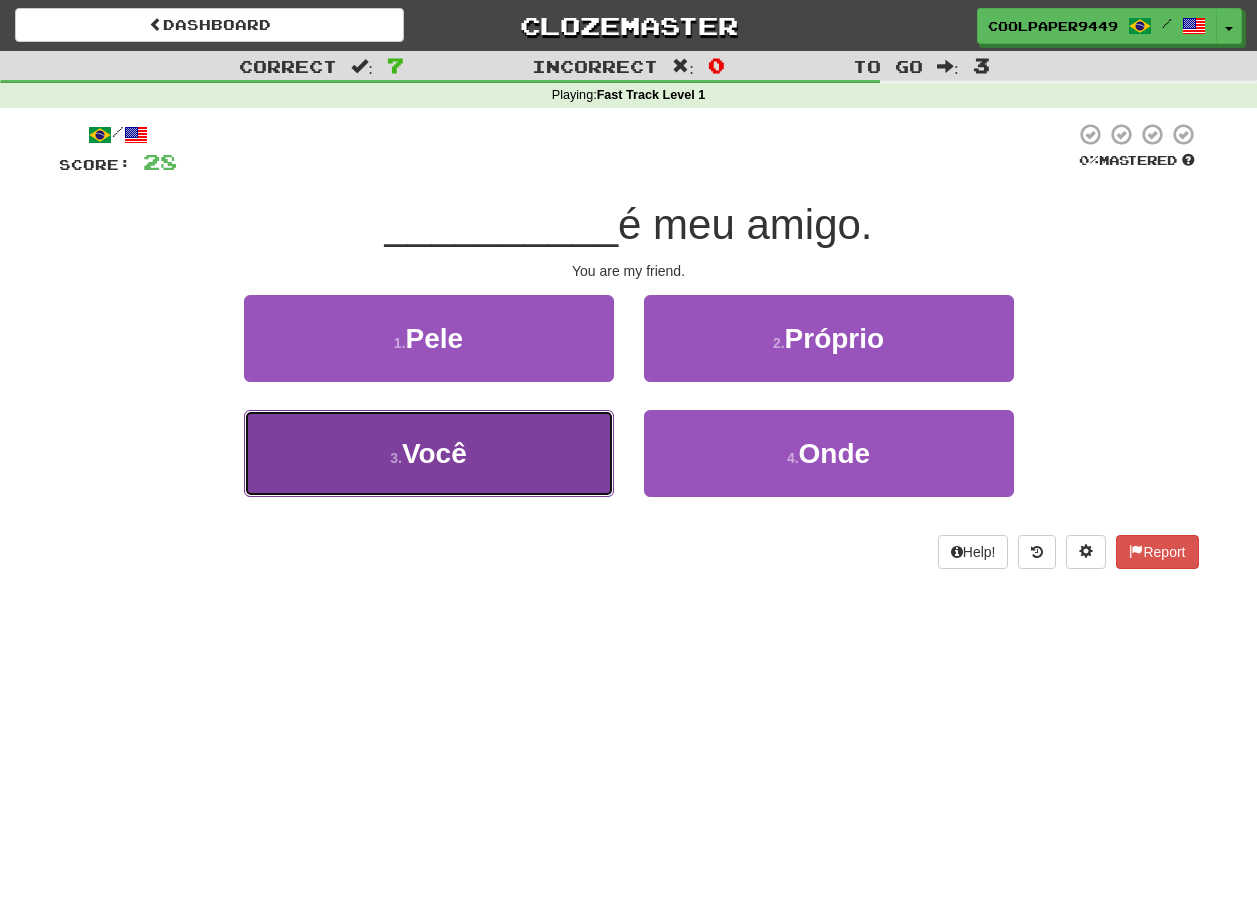 click on "3 .  Você" at bounding box center [429, 453] 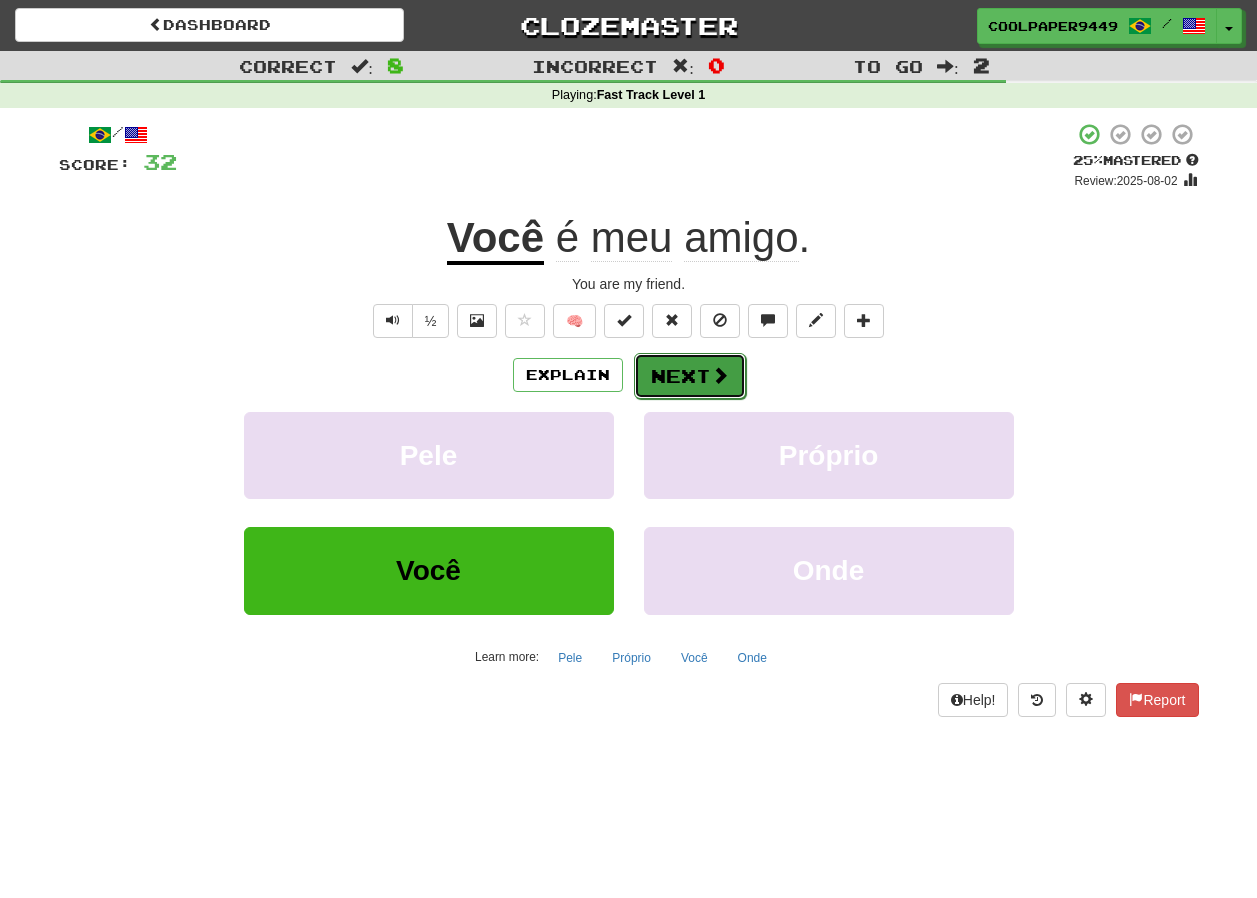 click on "Next" at bounding box center (690, 376) 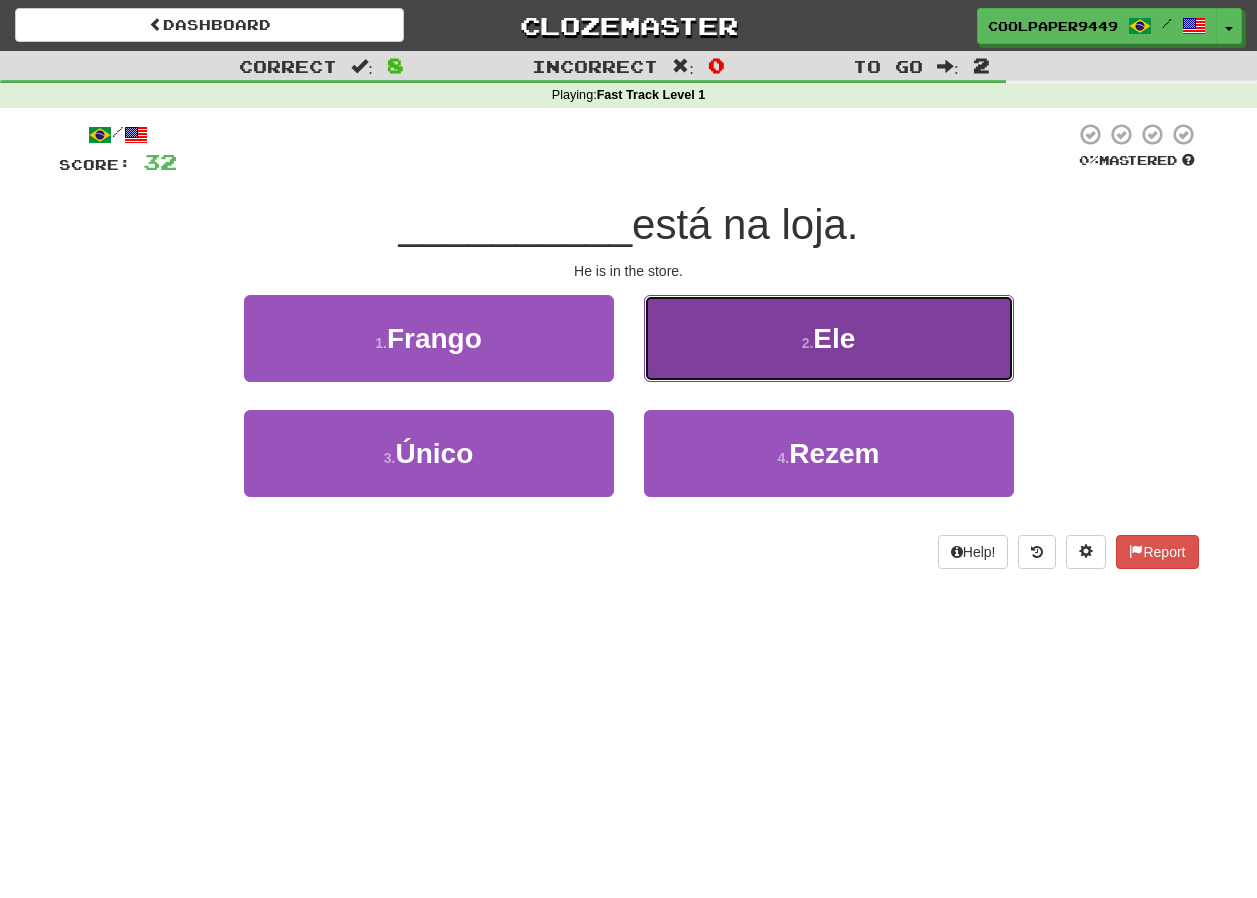 click on "Ele" at bounding box center (834, 338) 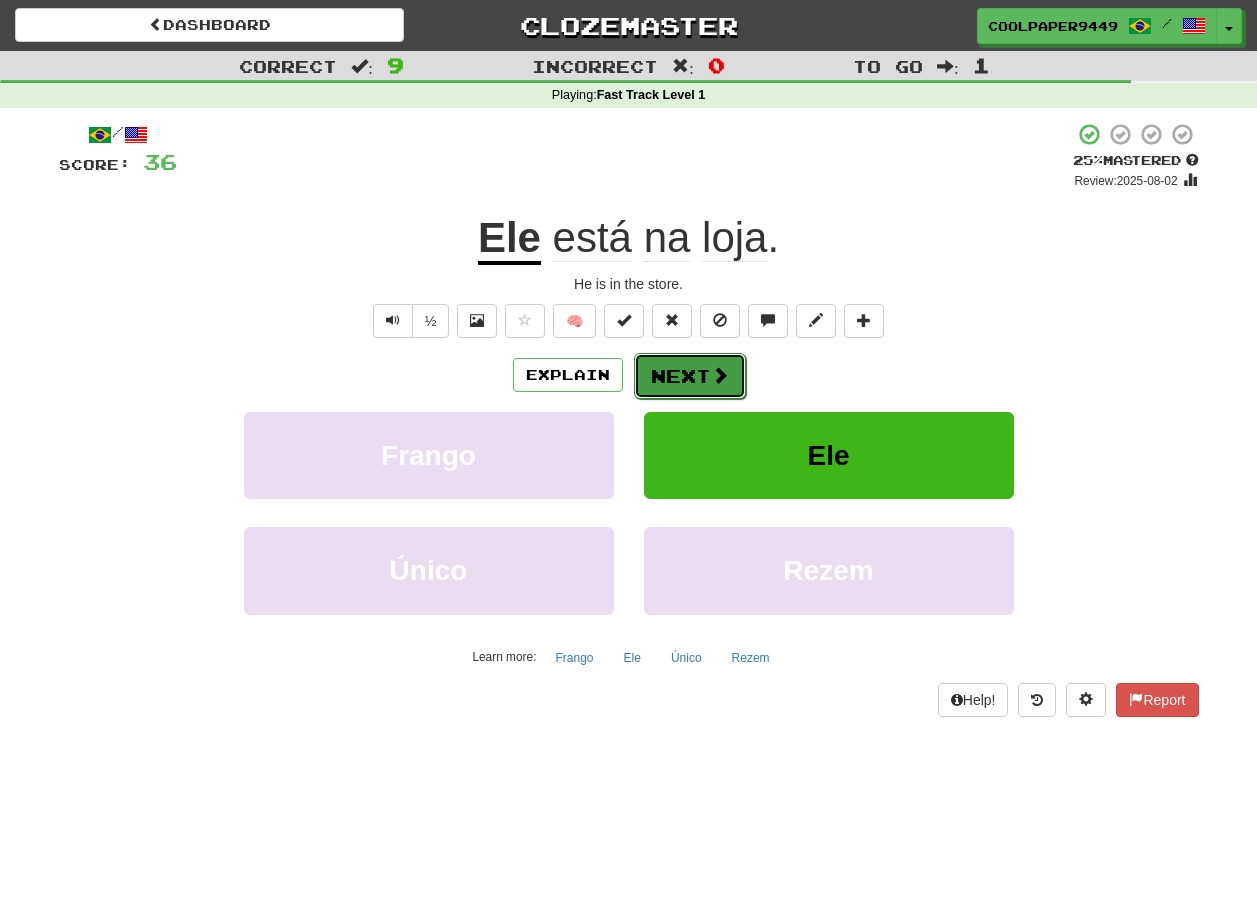 click at bounding box center [720, 375] 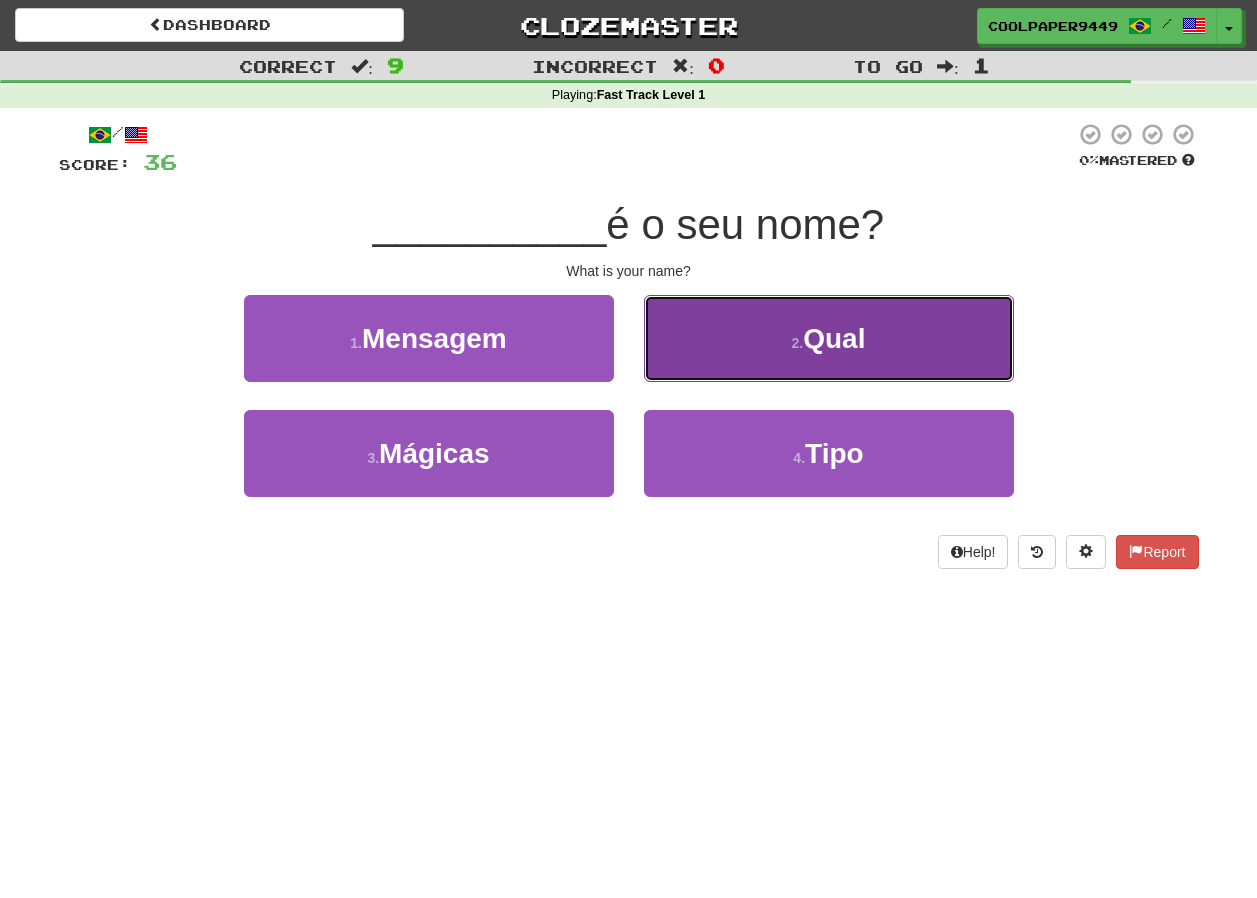click on "2 .  Qual" at bounding box center (829, 338) 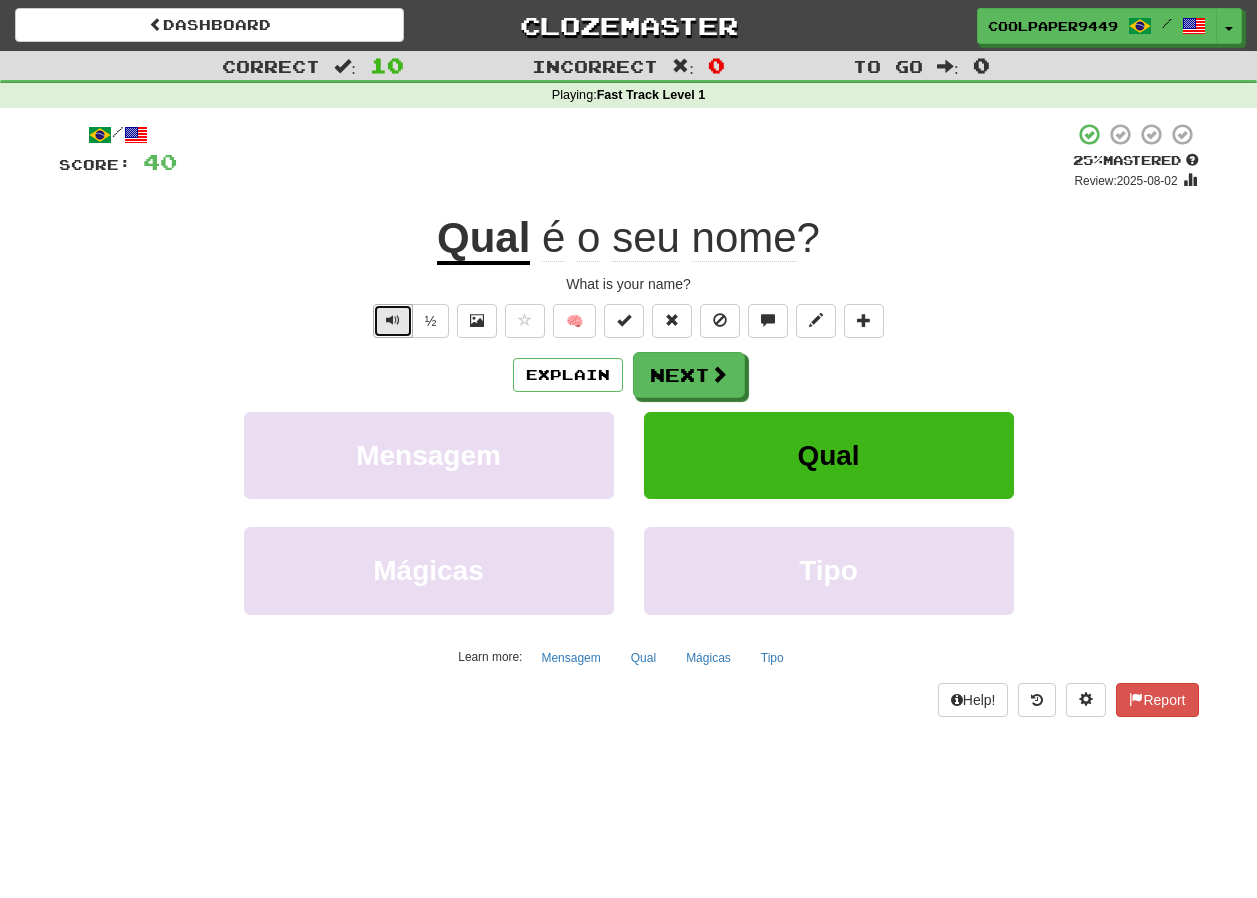 click at bounding box center [393, 321] 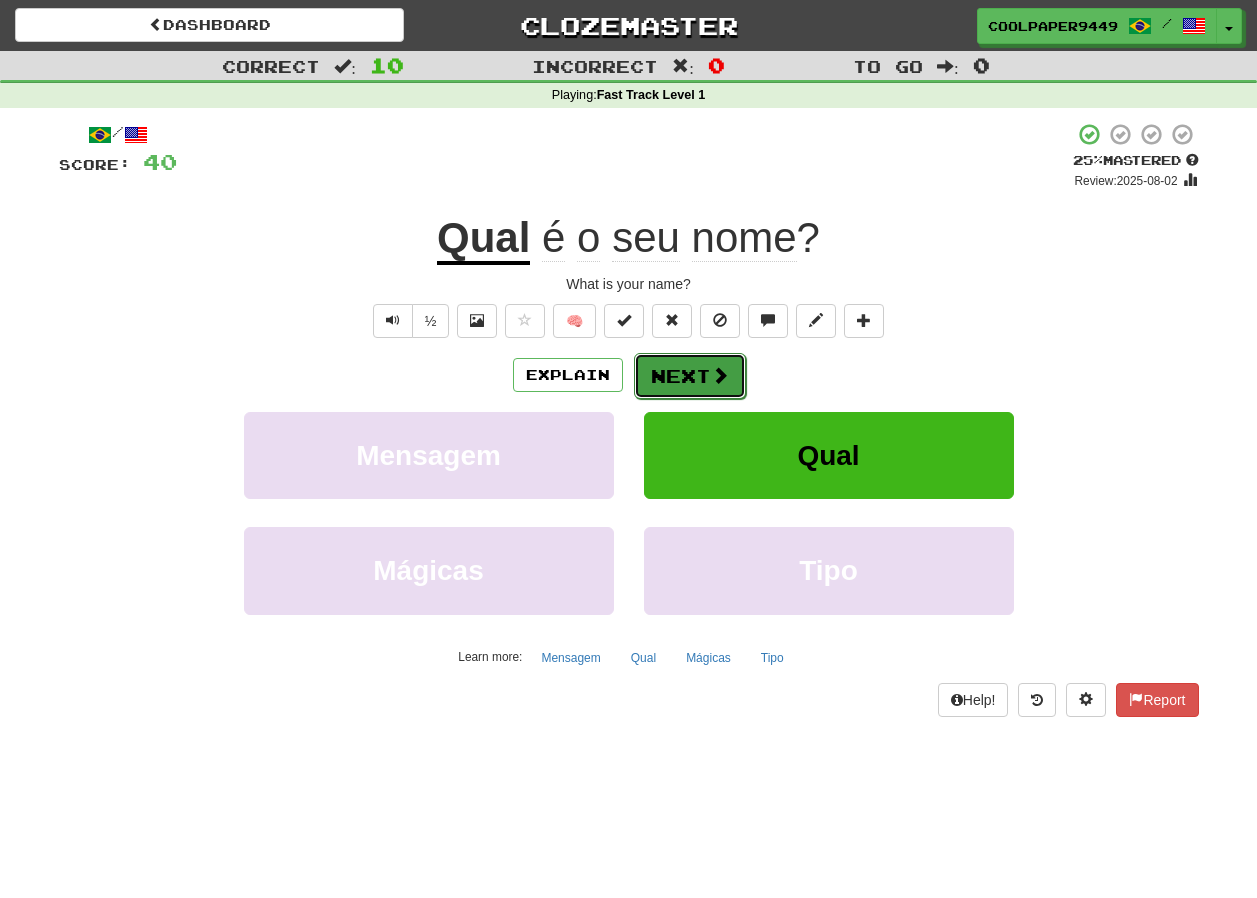 click on "Next" at bounding box center [690, 376] 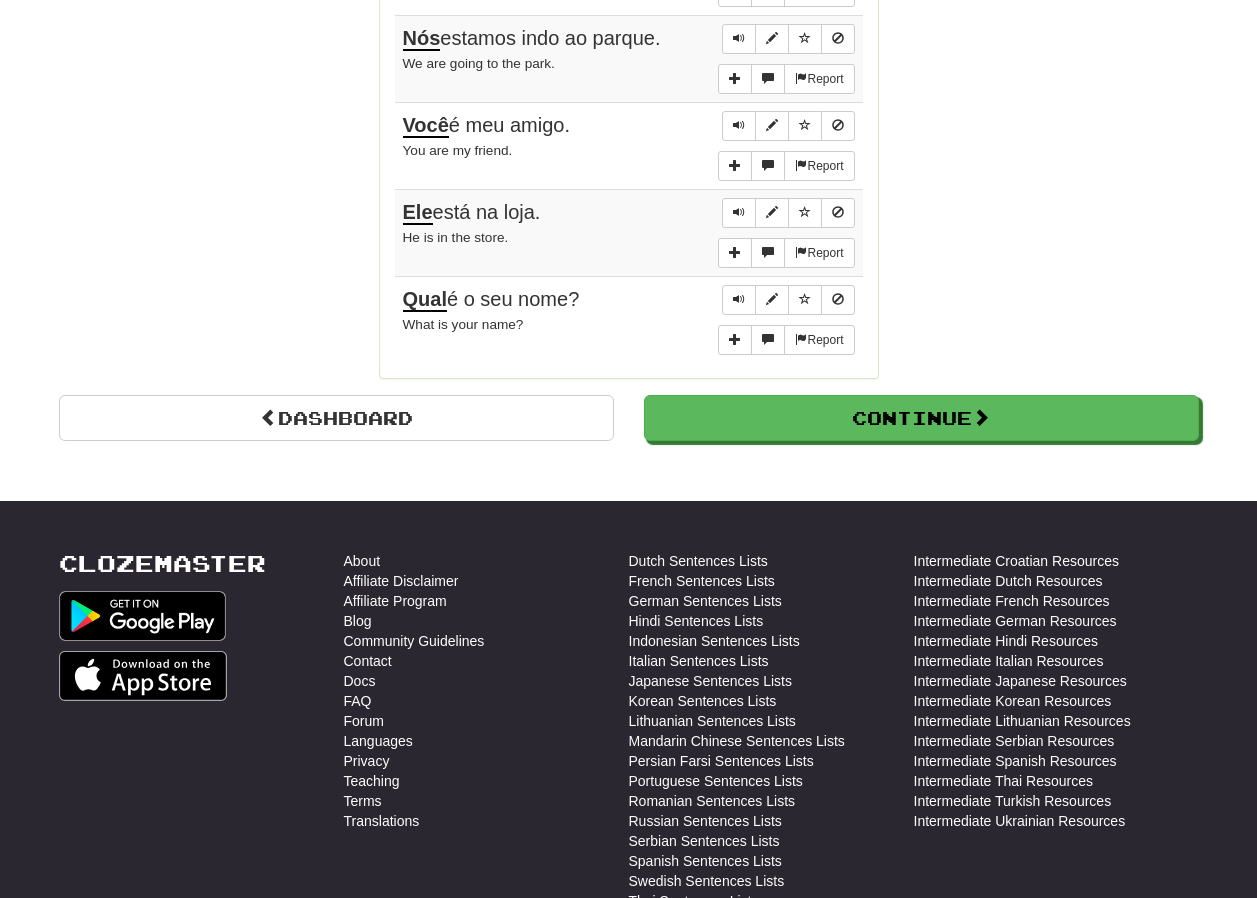 scroll, scrollTop: 1700, scrollLeft: 0, axis: vertical 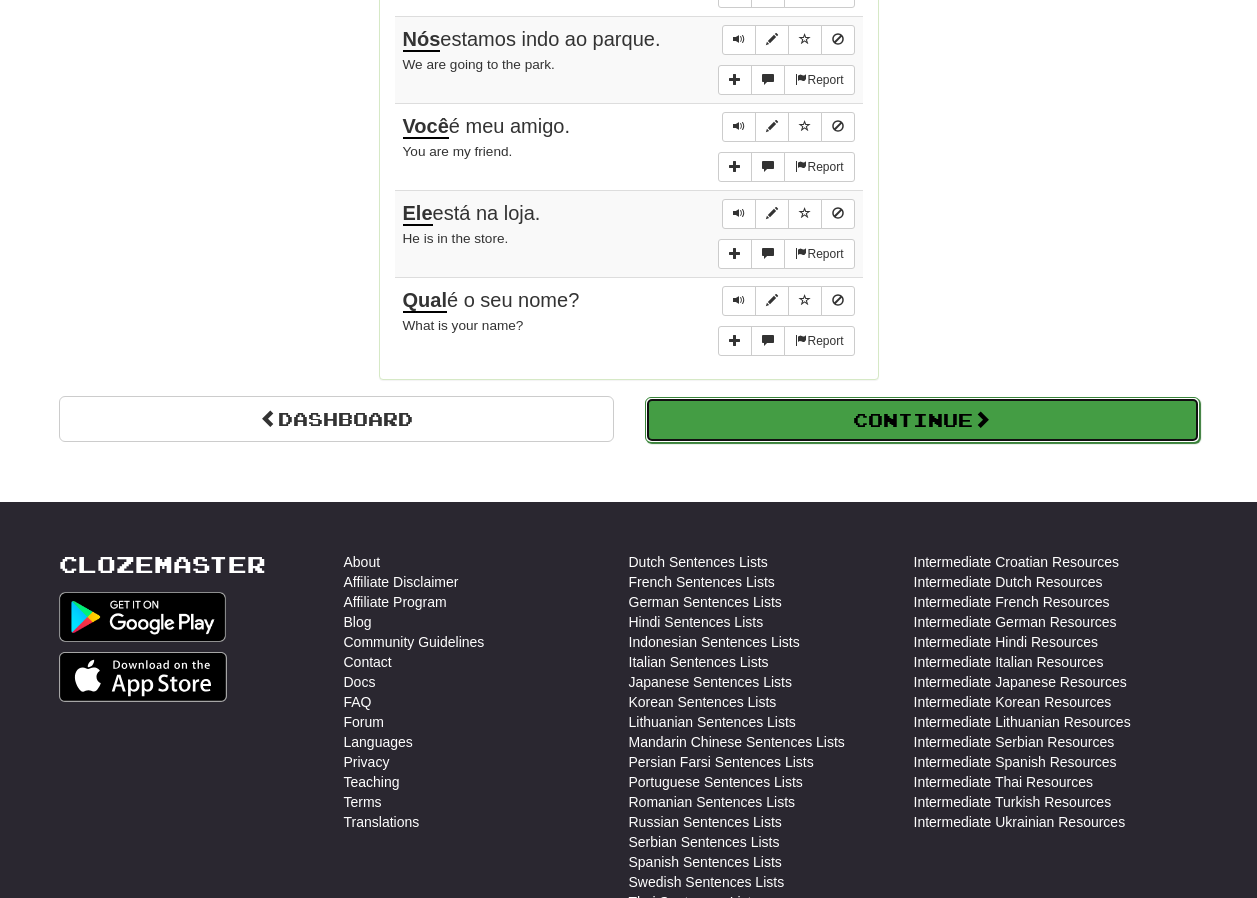 click on "Continue" at bounding box center [922, 420] 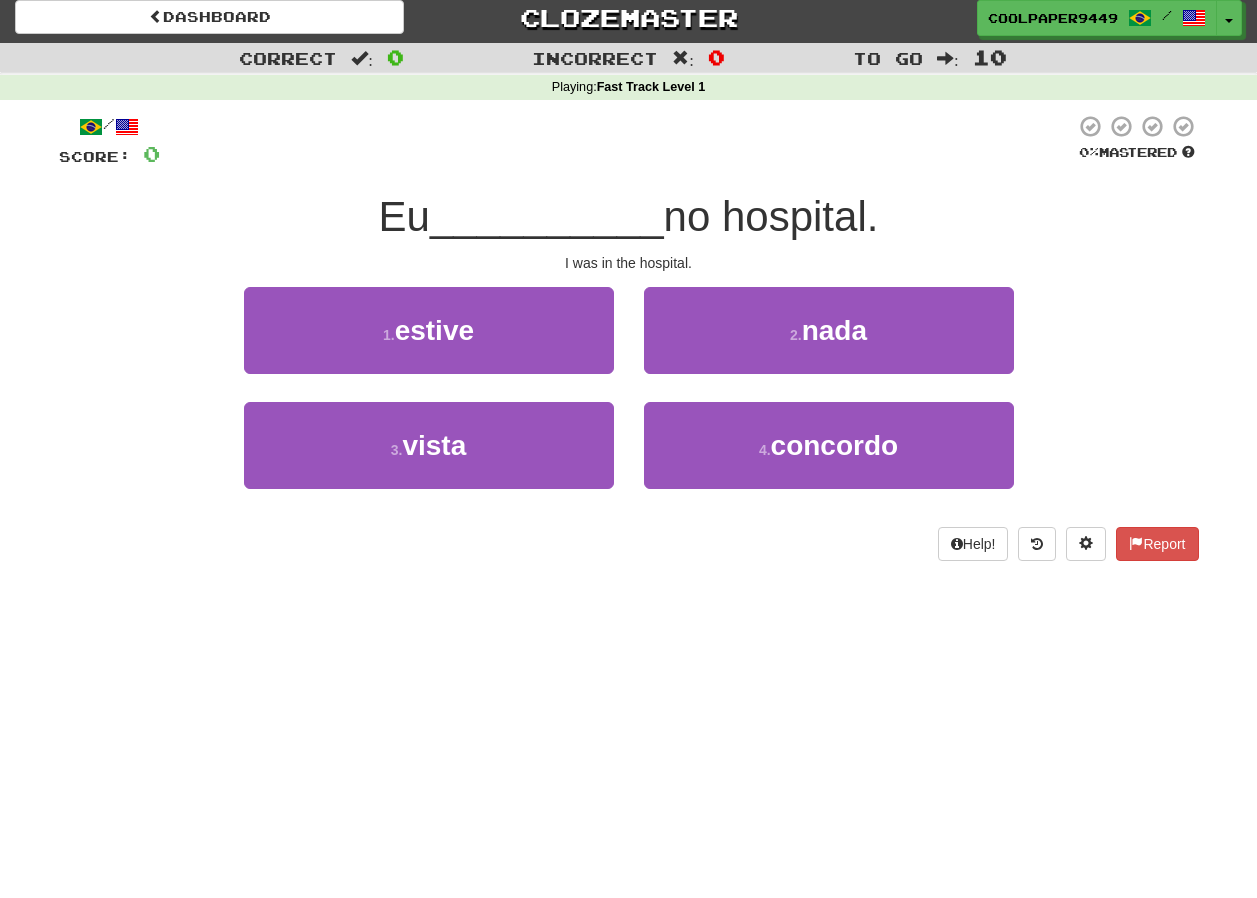 scroll, scrollTop: 0, scrollLeft: 0, axis: both 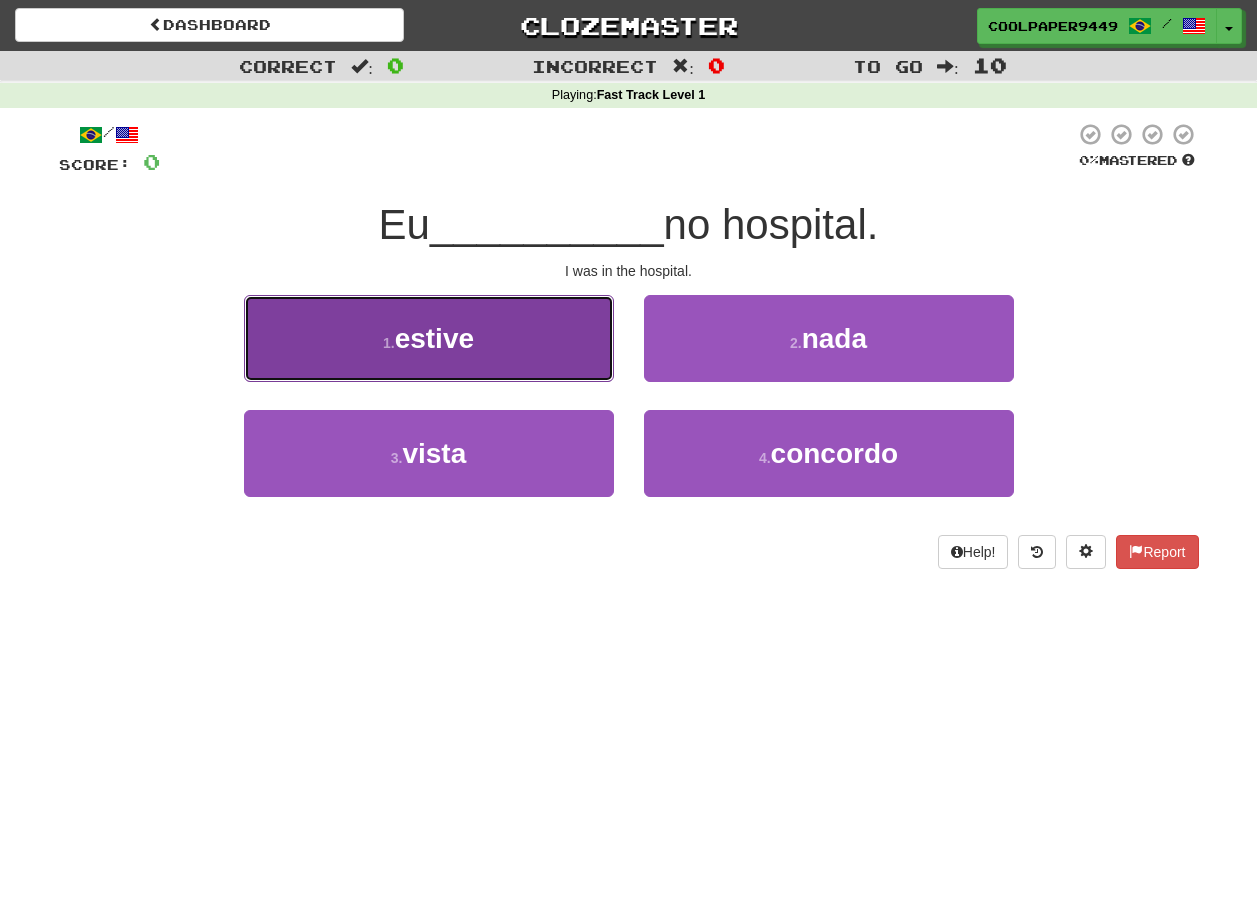 click on "1 .  estive" at bounding box center [429, 338] 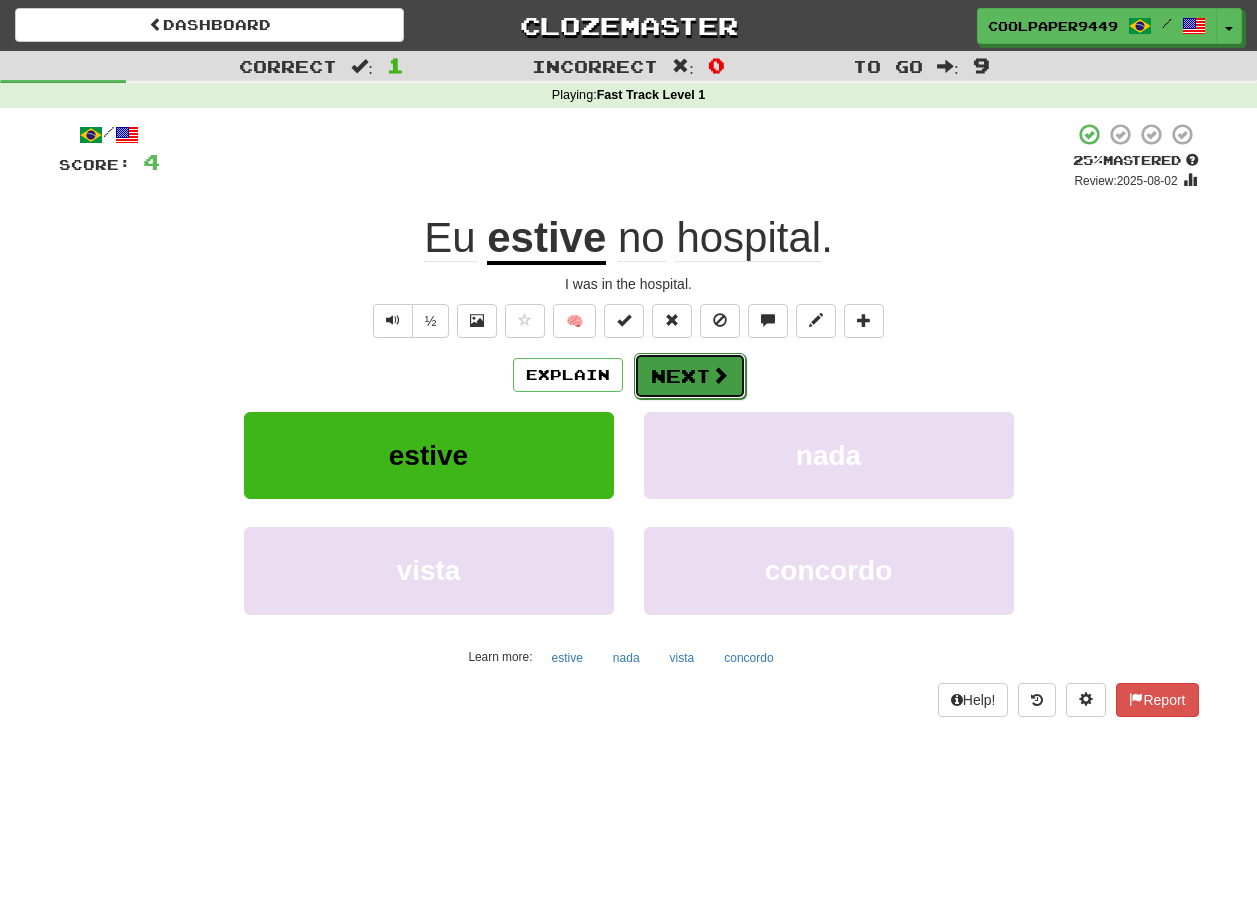click at bounding box center (720, 375) 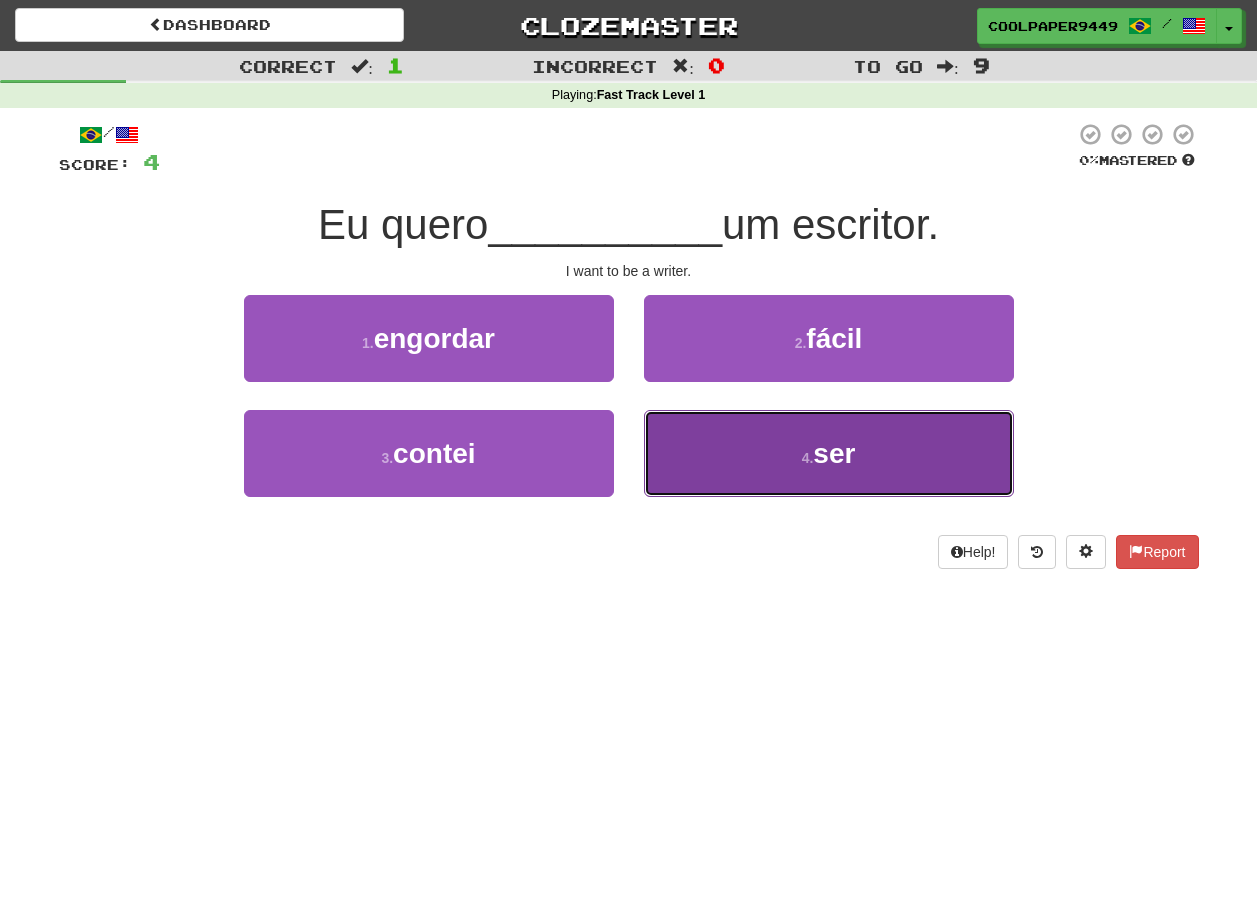 click on "4 .  ser" at bounding box center (829, 453) 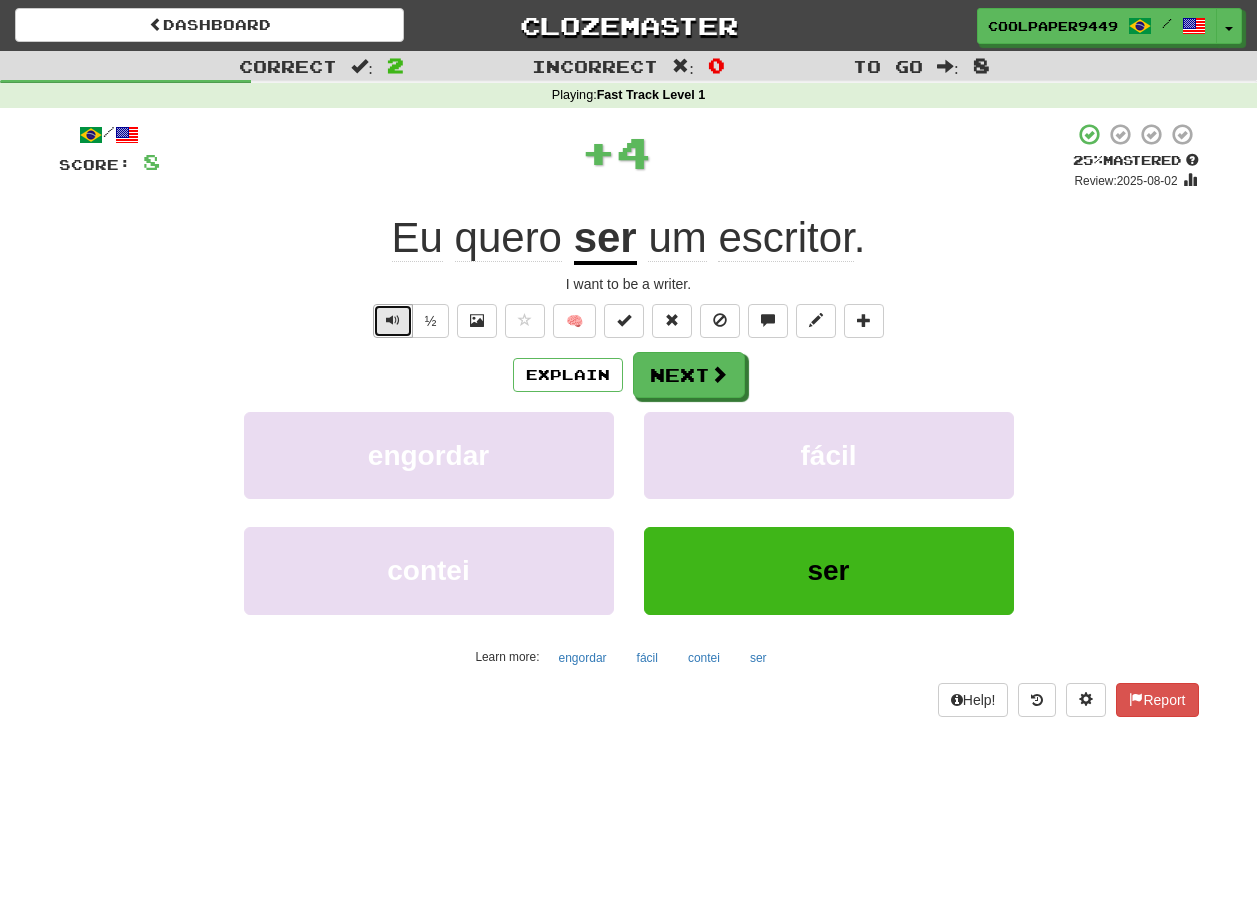 click at bounding box center (393, 320) 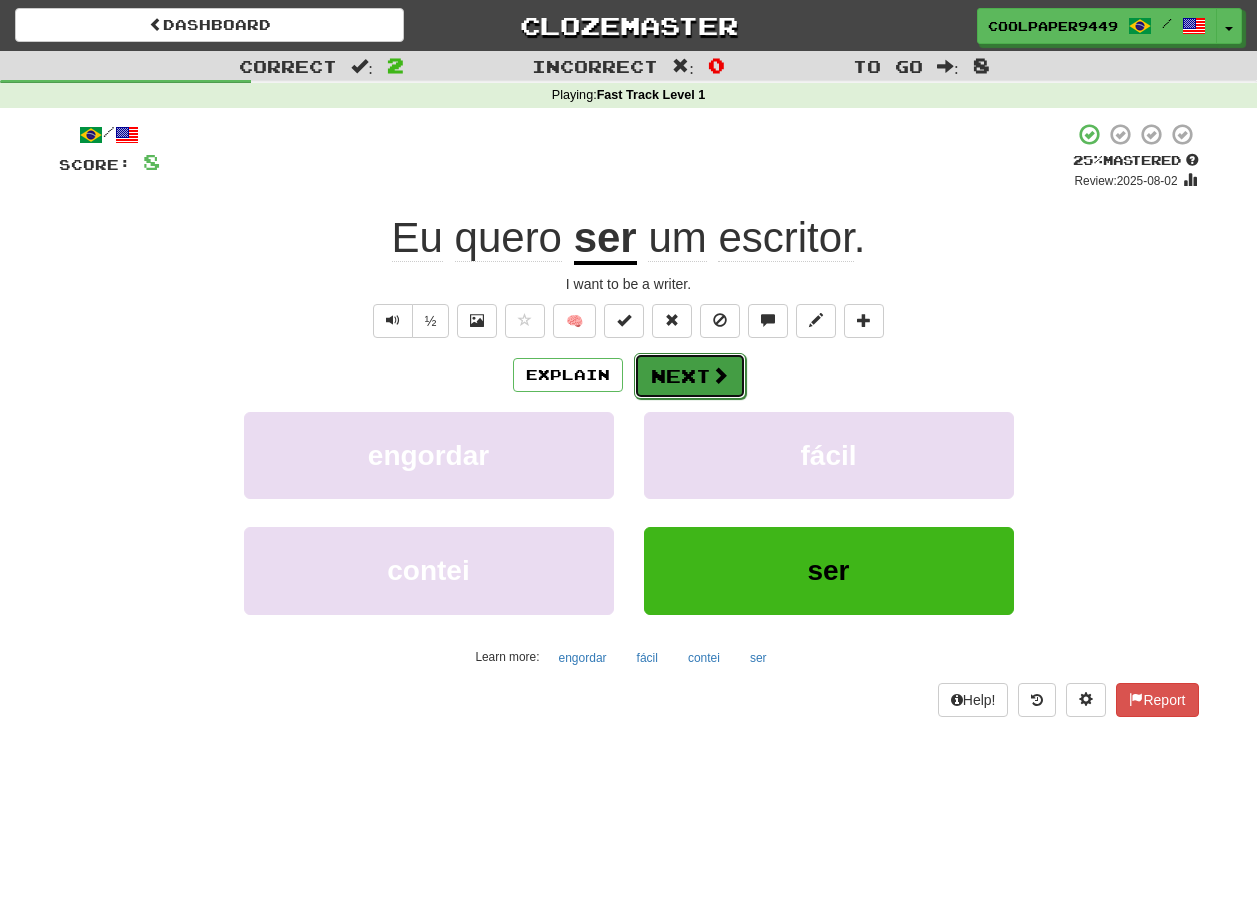 click on "Next" at bounding box center (690, 376) 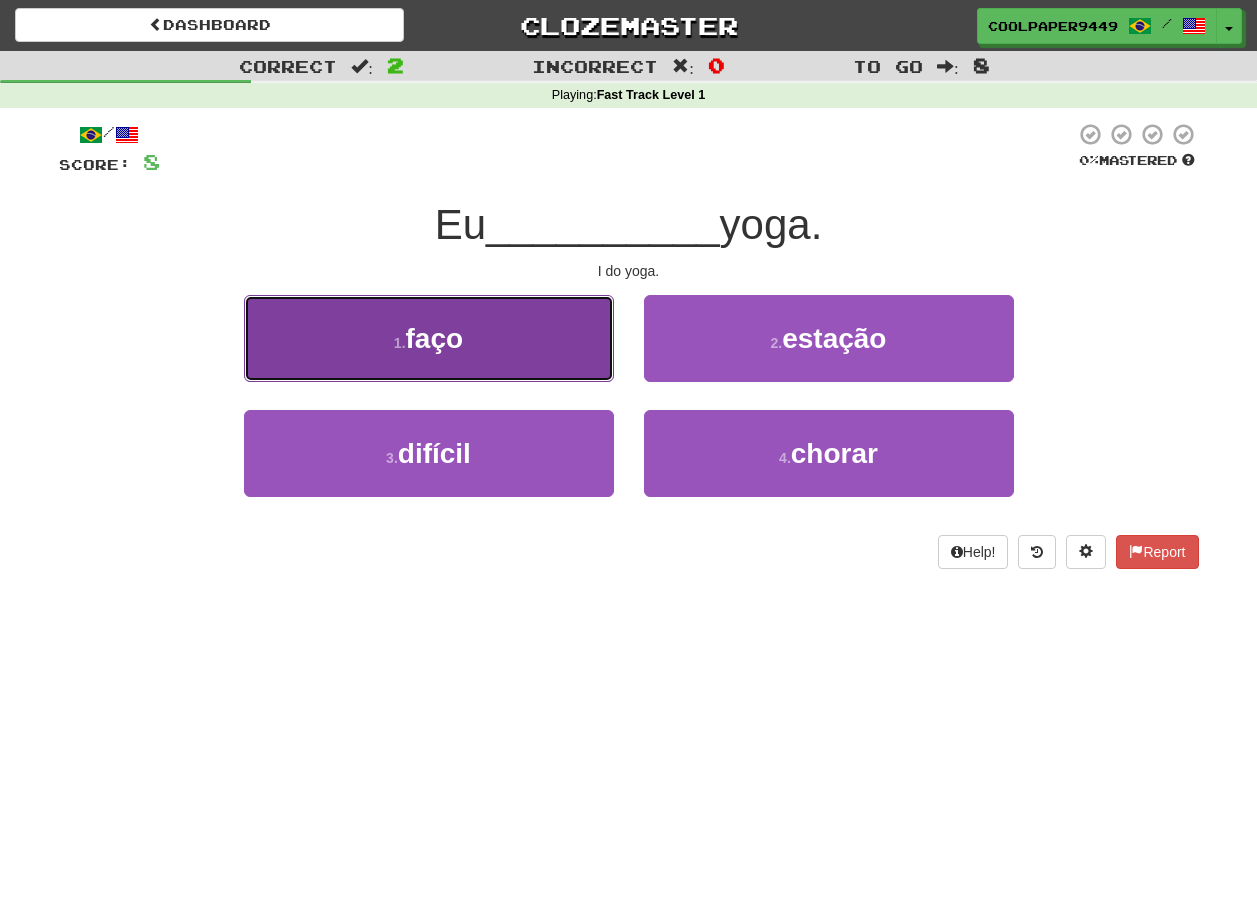 click on "1 .  faço" at bounding box center [429, 338] 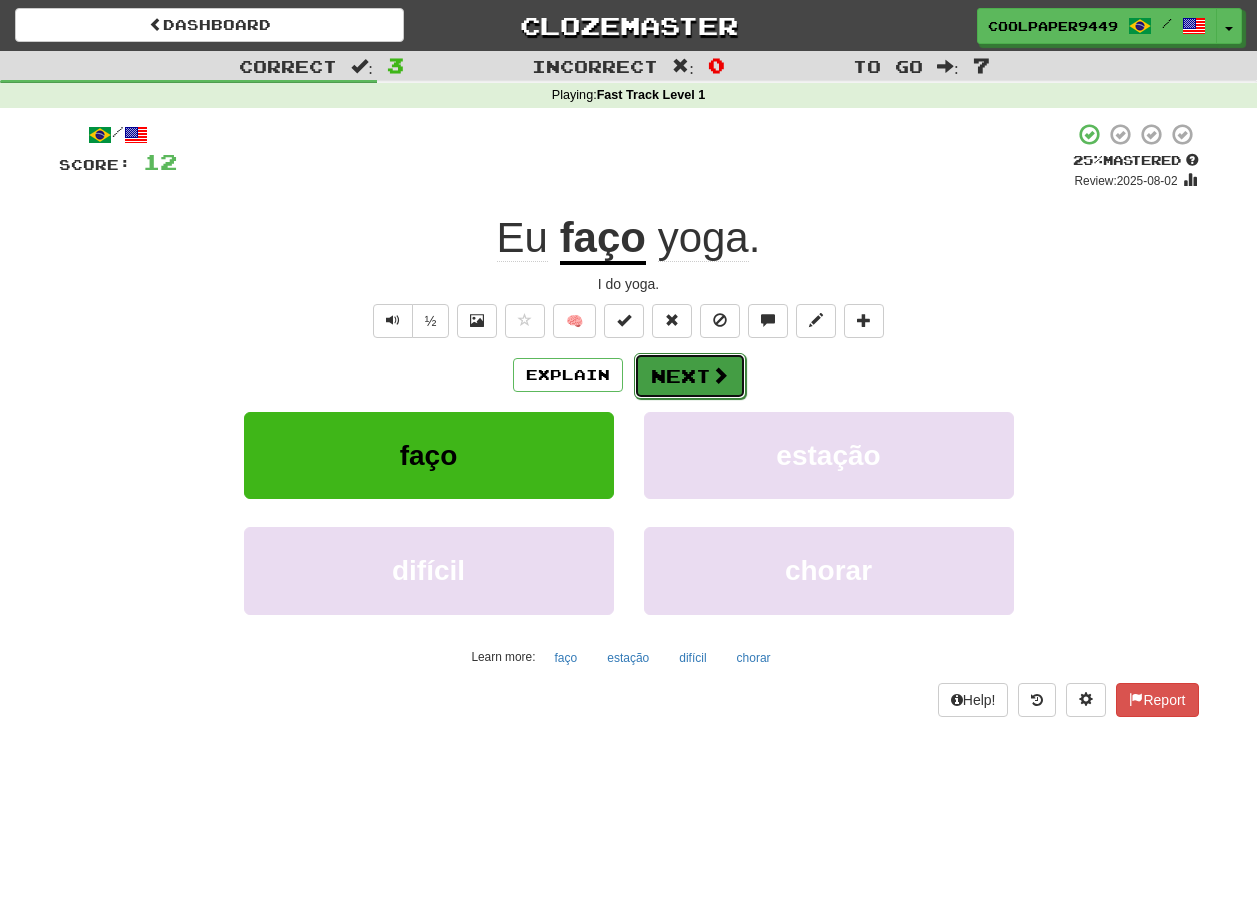 click on "Next" at bounding box center (690, 376) 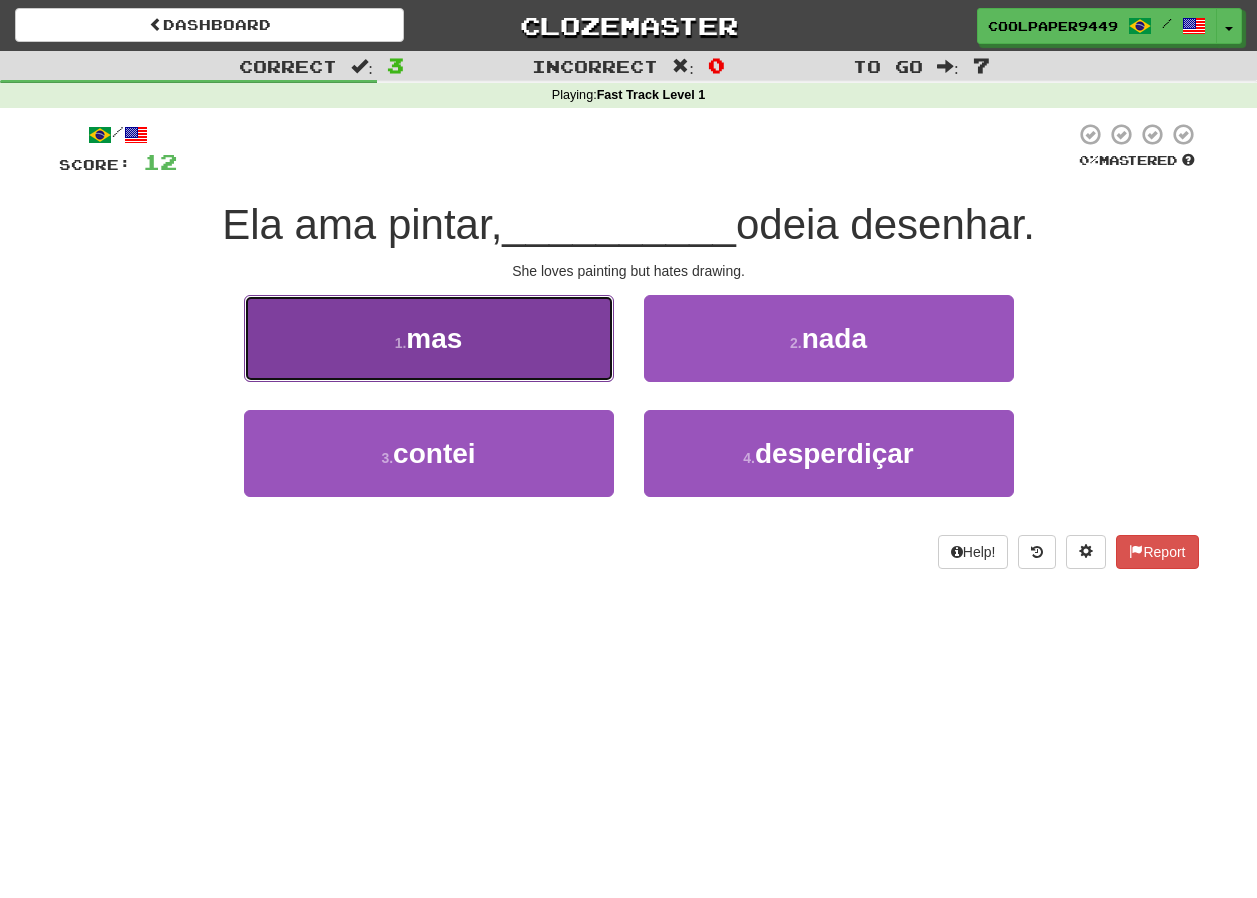 click on "1 .  mas" at bounding box center [429, 338] 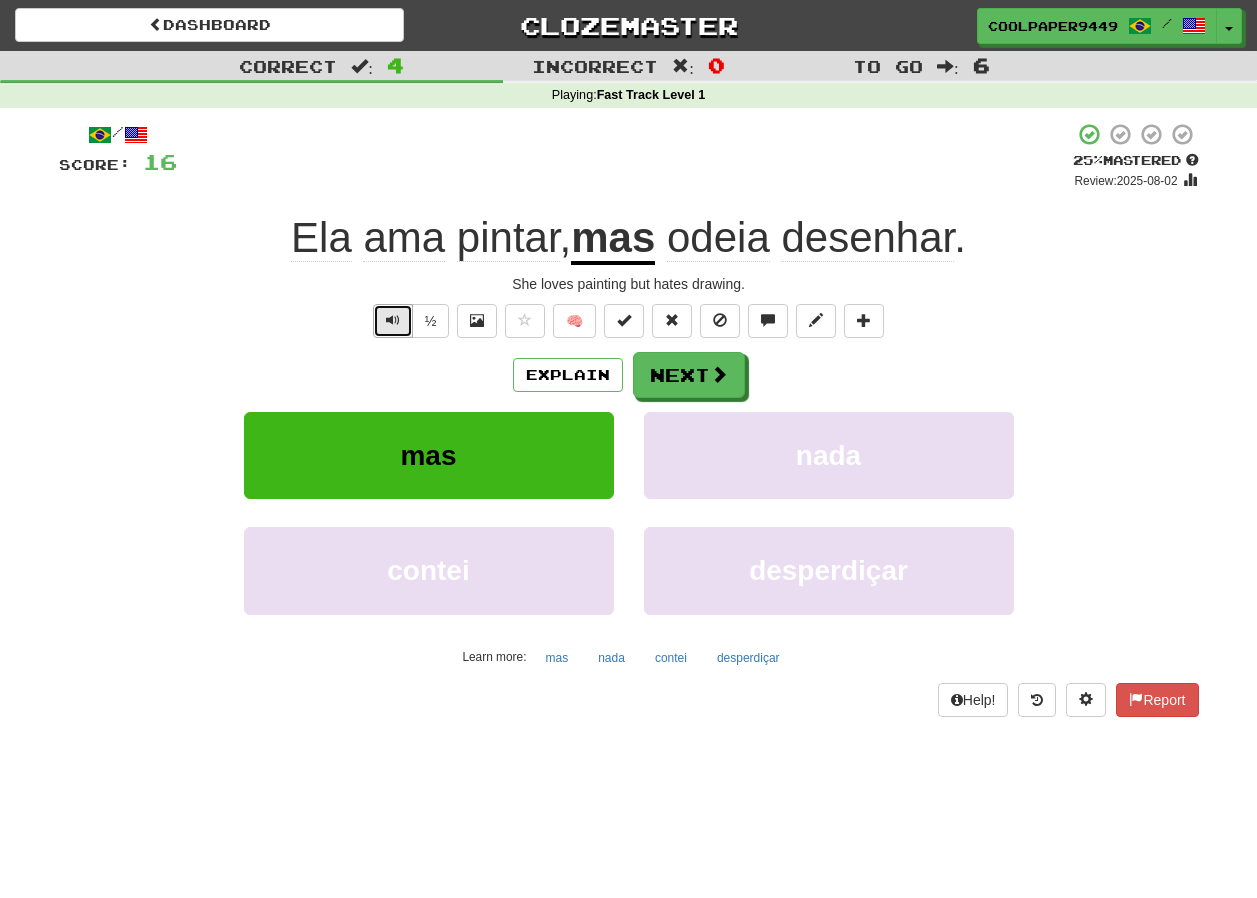 click at bounding box center (393, 320) 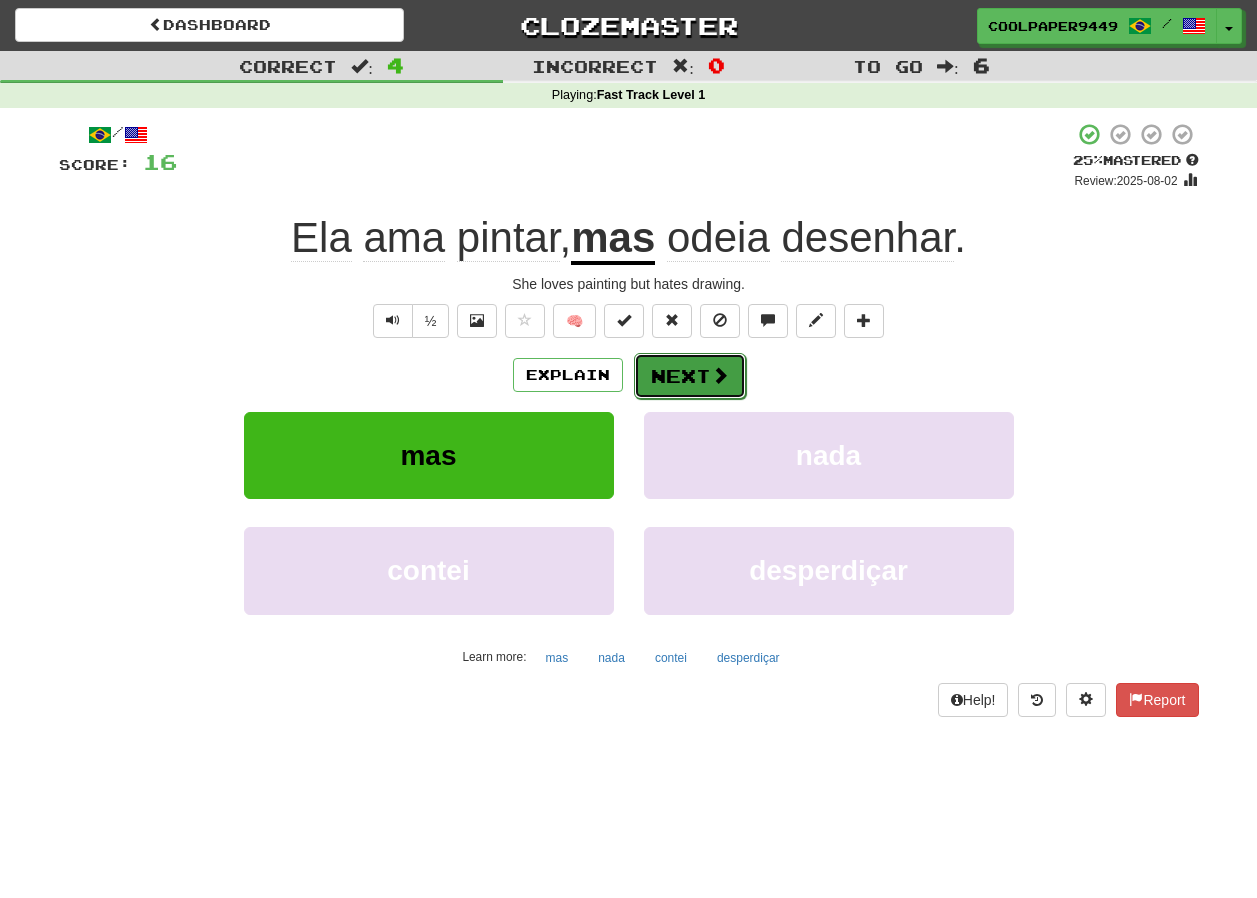 click on "Next" at bounding box center (690, 376) 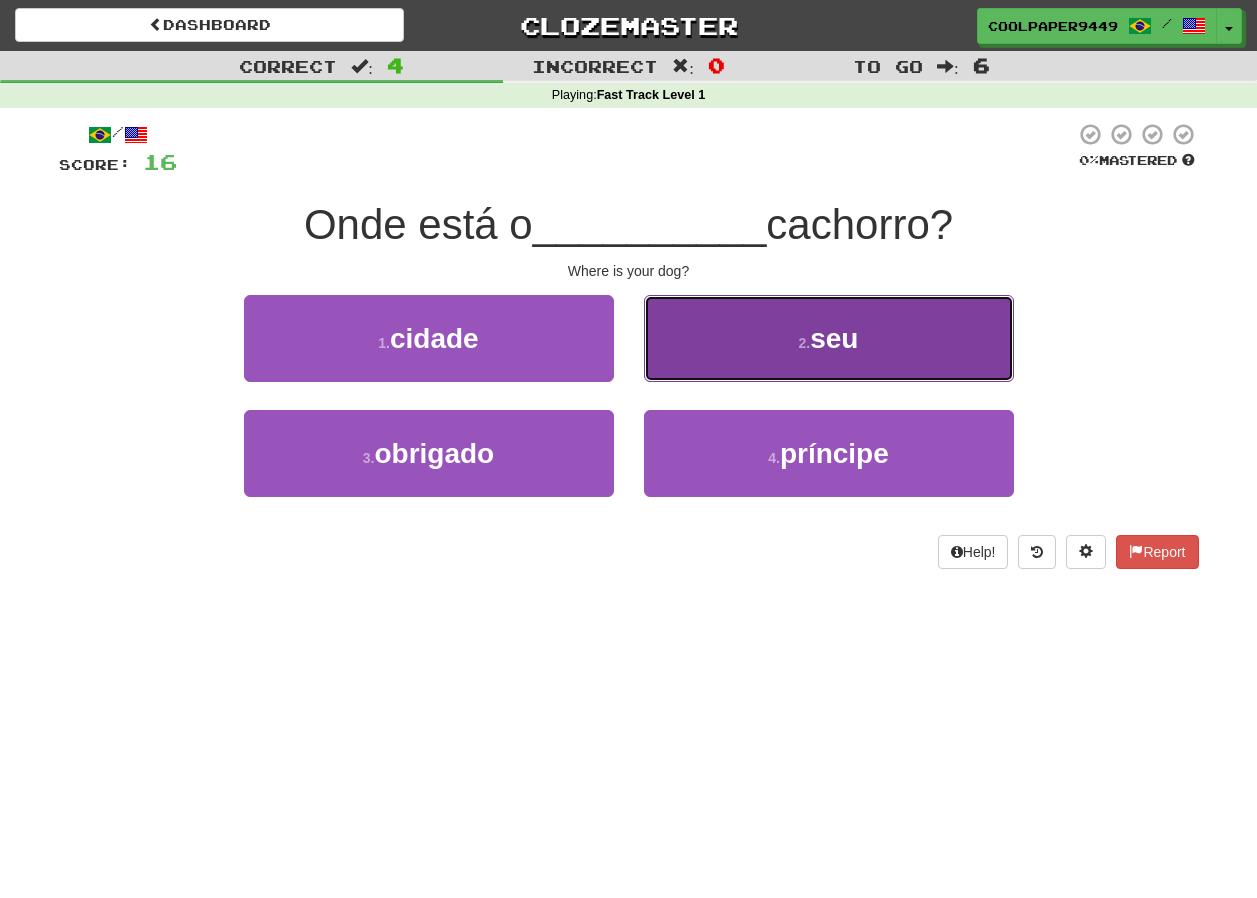 click on "seu" at bounding box center [834, 338] 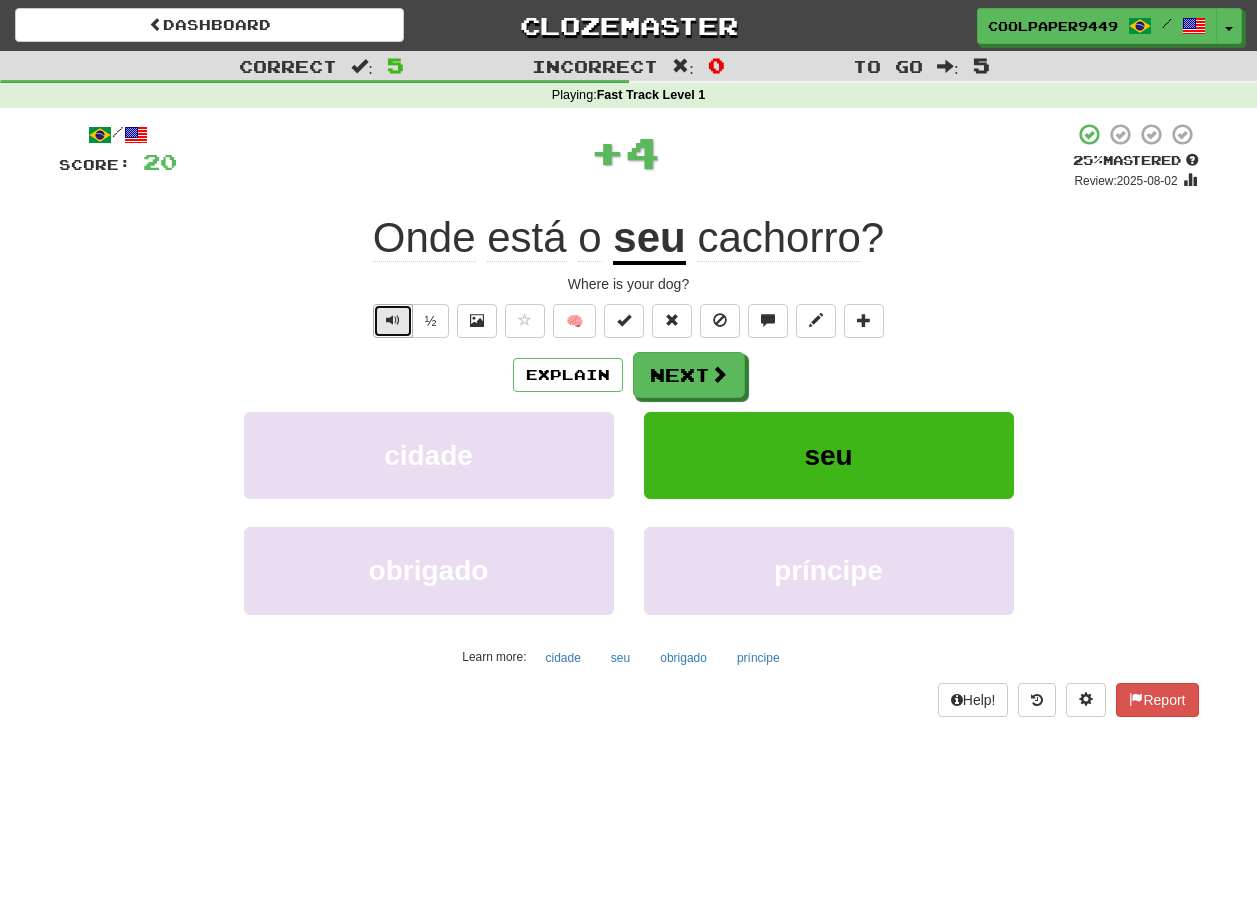 click at bounding box center [393, 320] 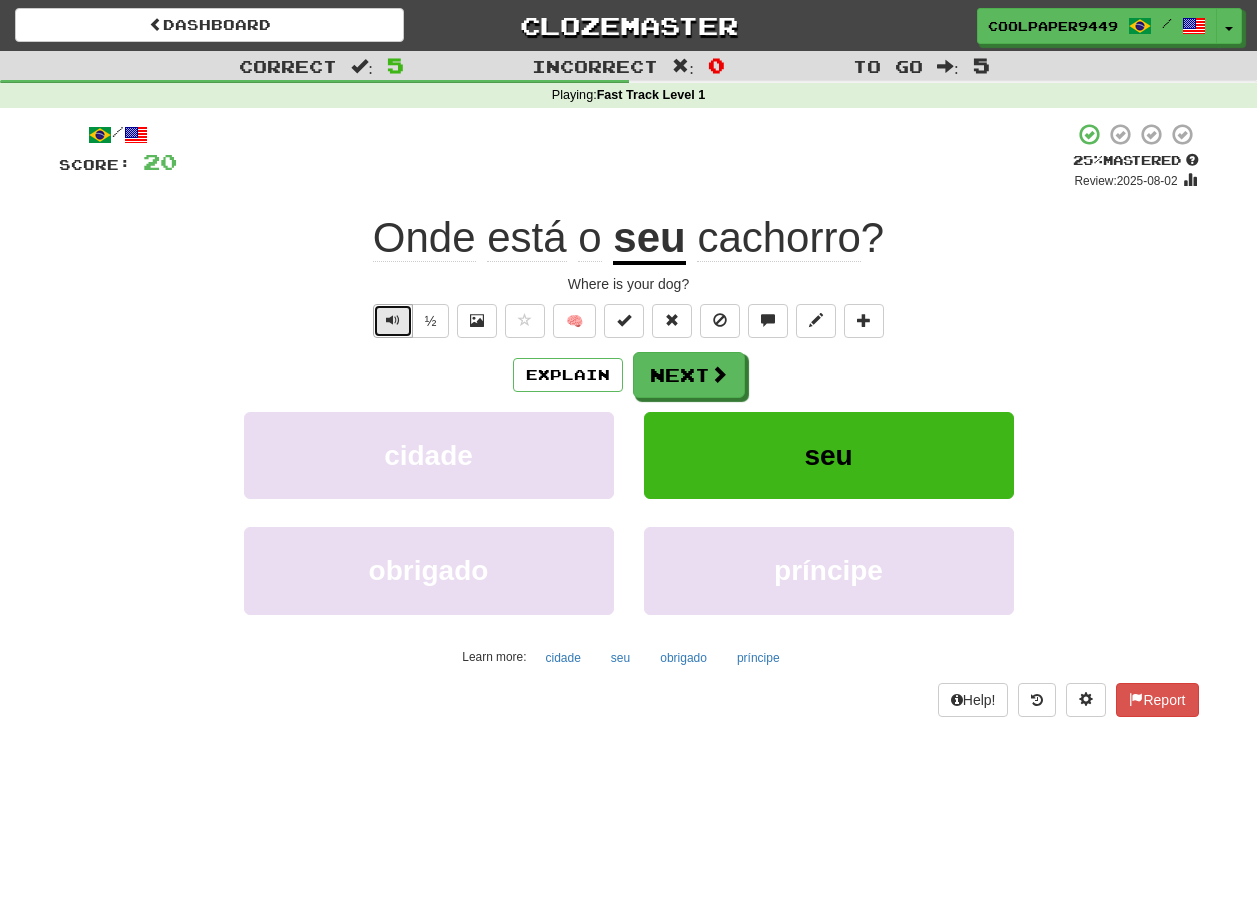 click at bounding box center [393, 320] 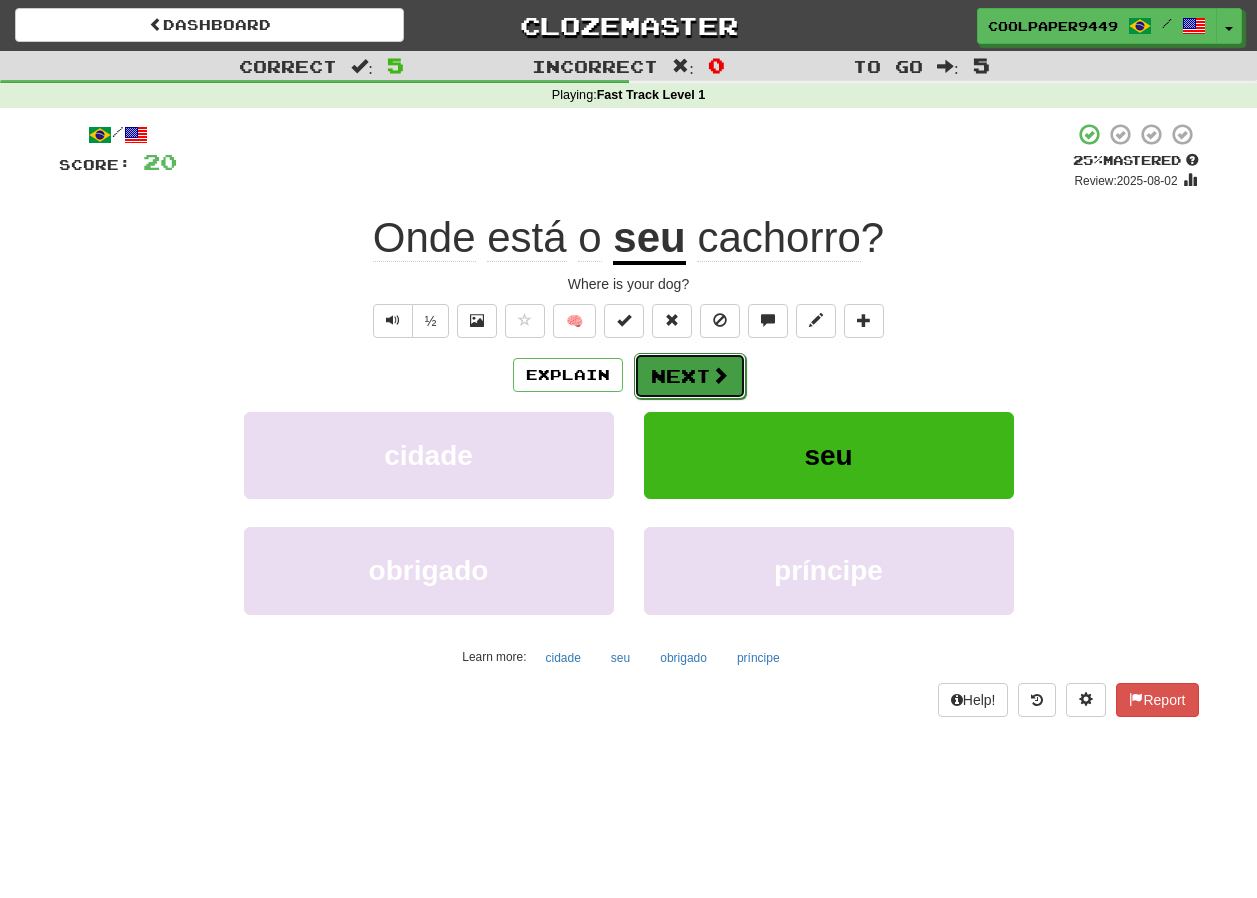 click on "Next" at bounding box center (690, 376) 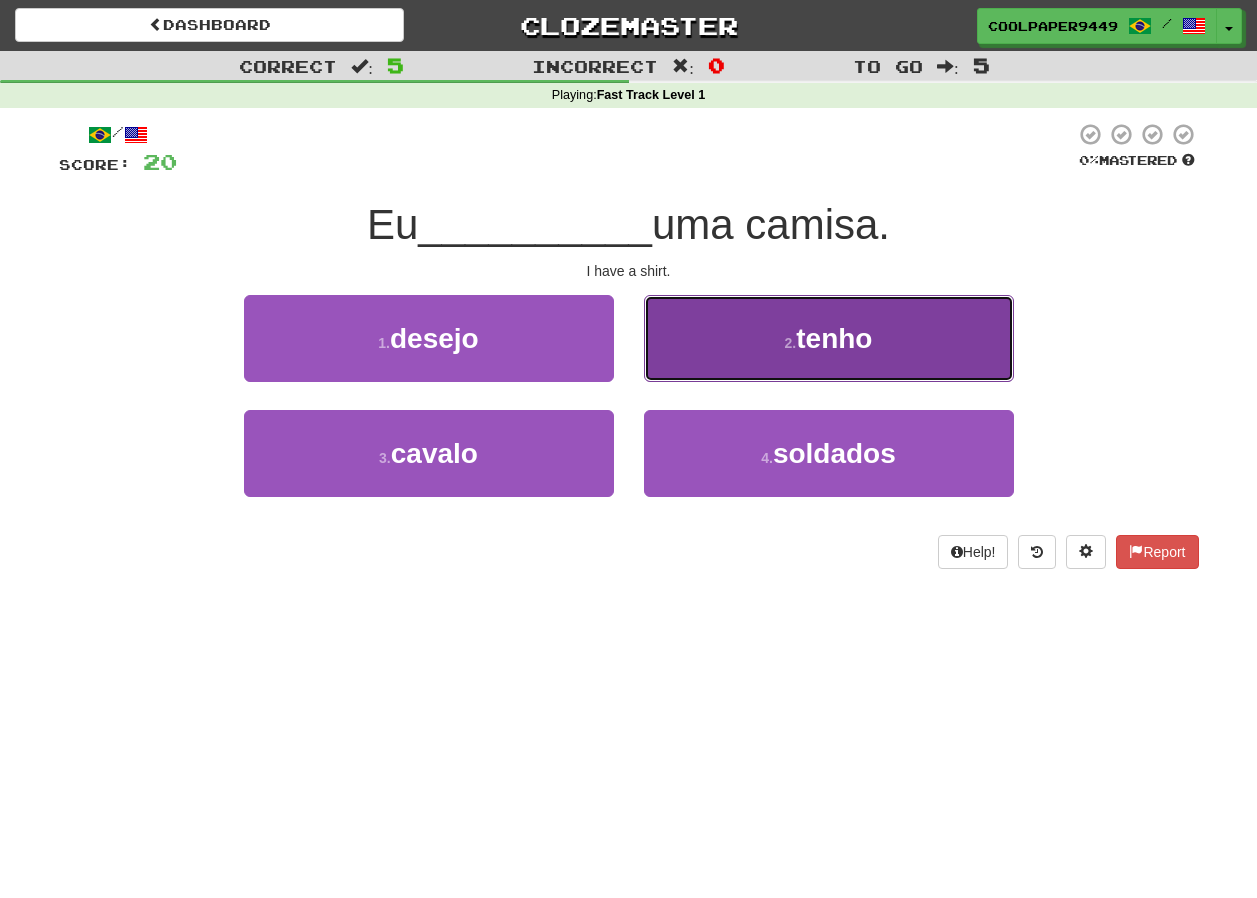 click on "2 .  tenho" at bounding box center (829, 338) 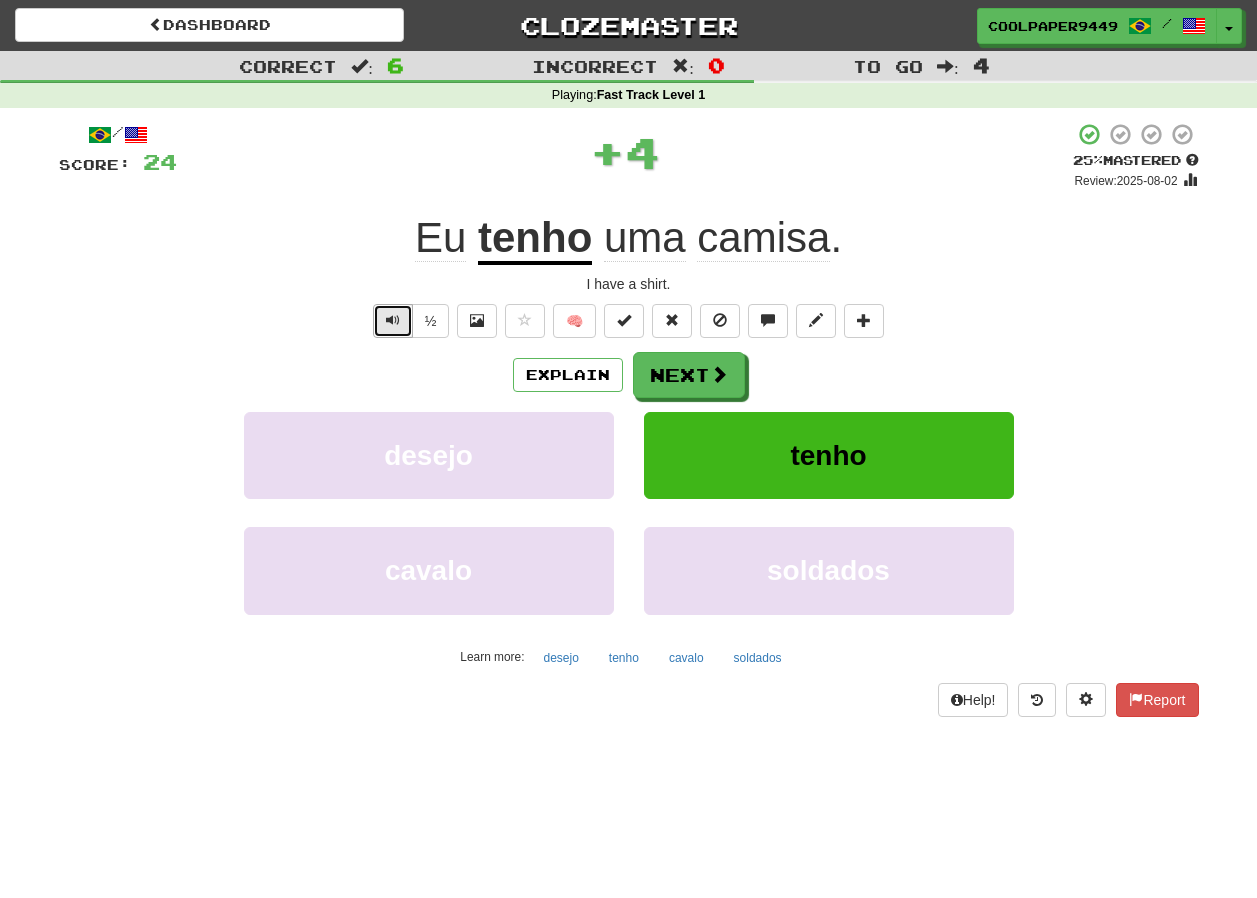 click at bounding box center [393, 320] 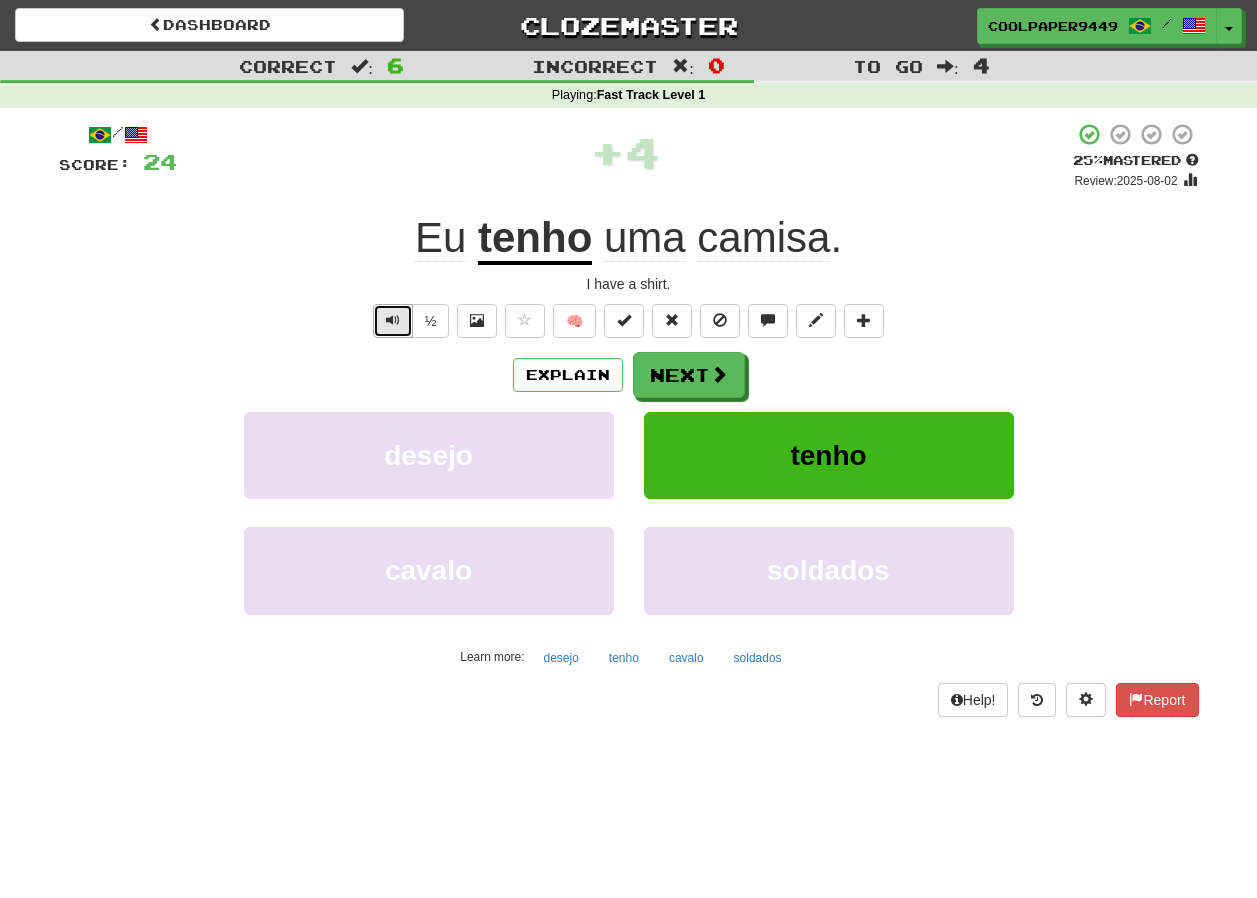 click at bounding box center (393, 320) 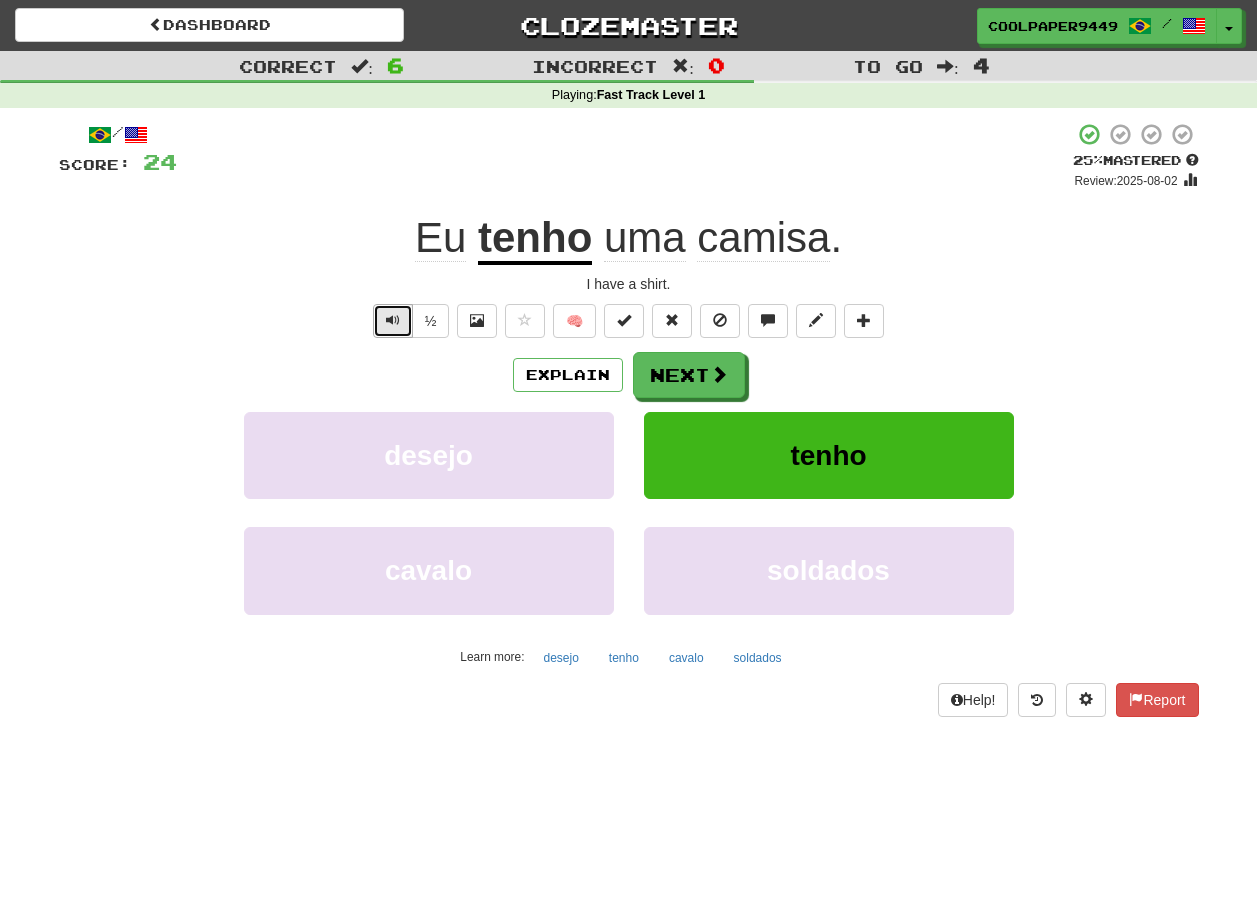 click at bounding box center (393, 320) 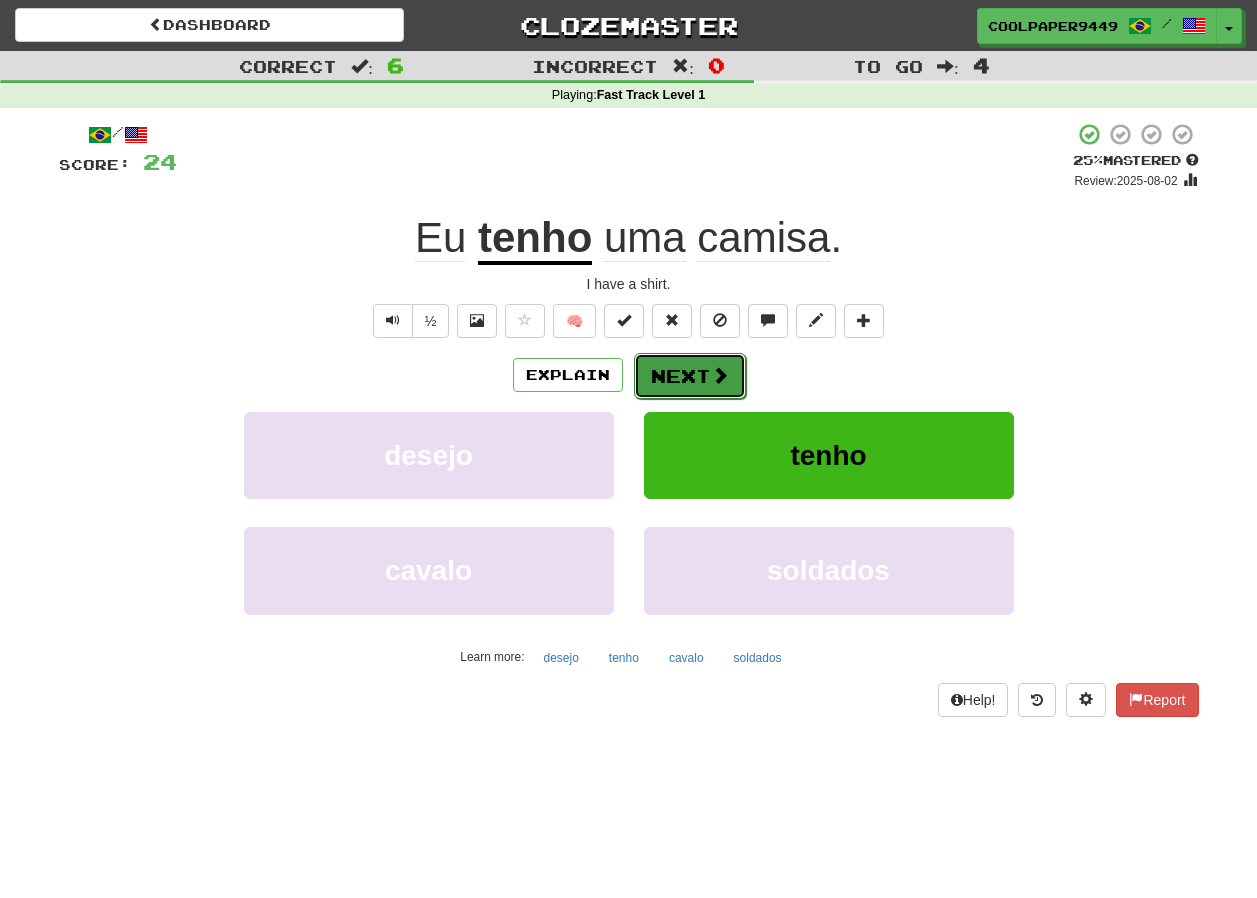 click on "Next" at bounding box center [690, 376] 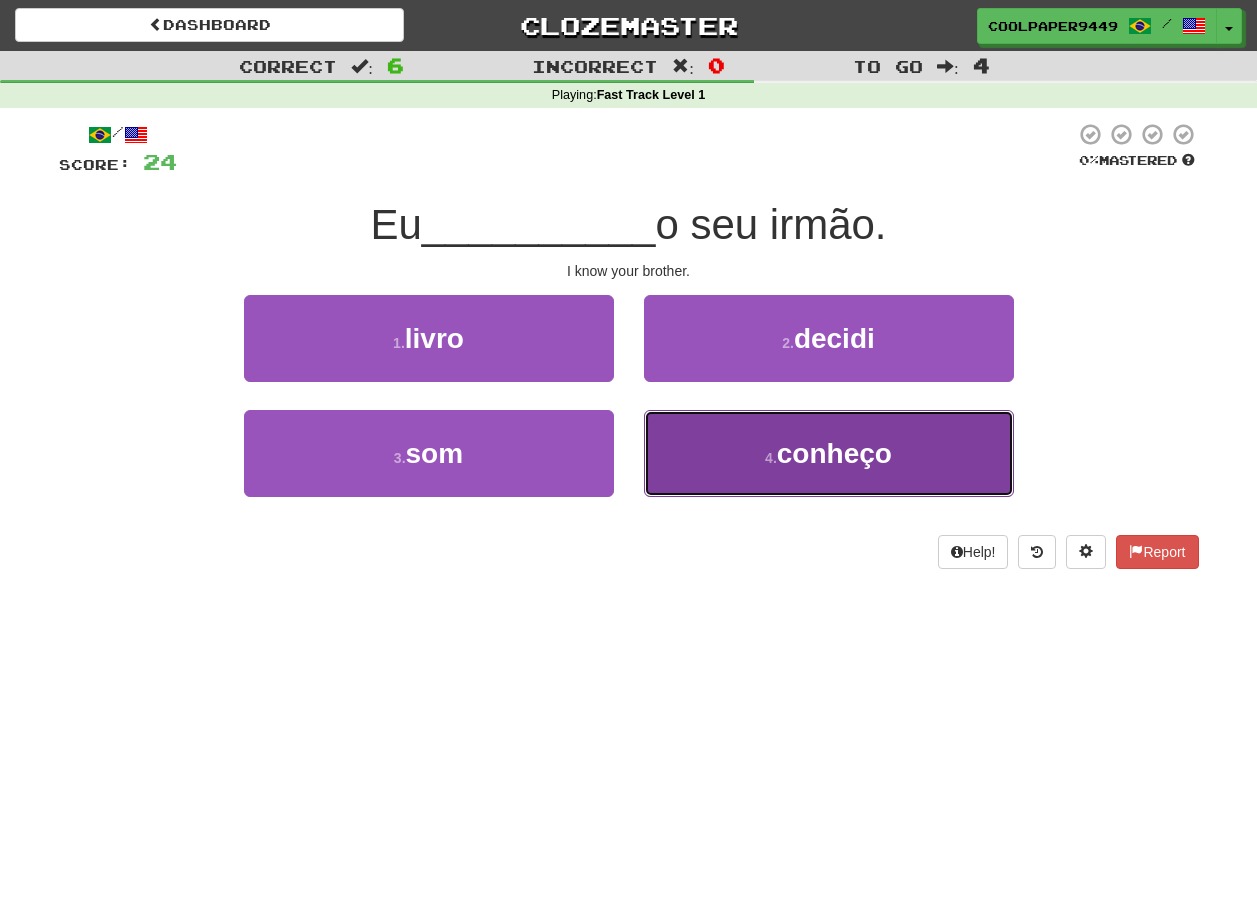 click on "4 .  conheço" at bounding box center (829, 453) 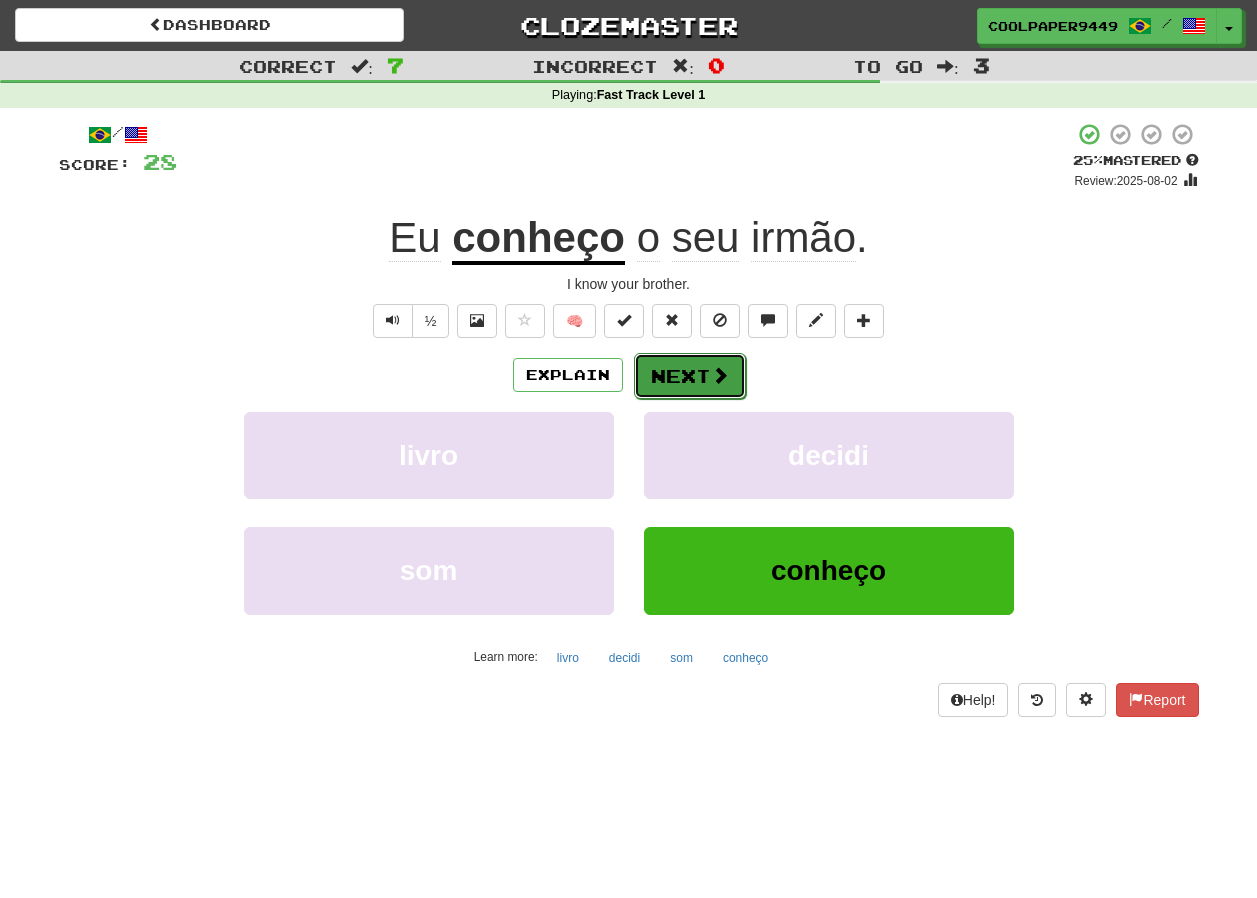 click on "Next" at bounding box center (690, 376) 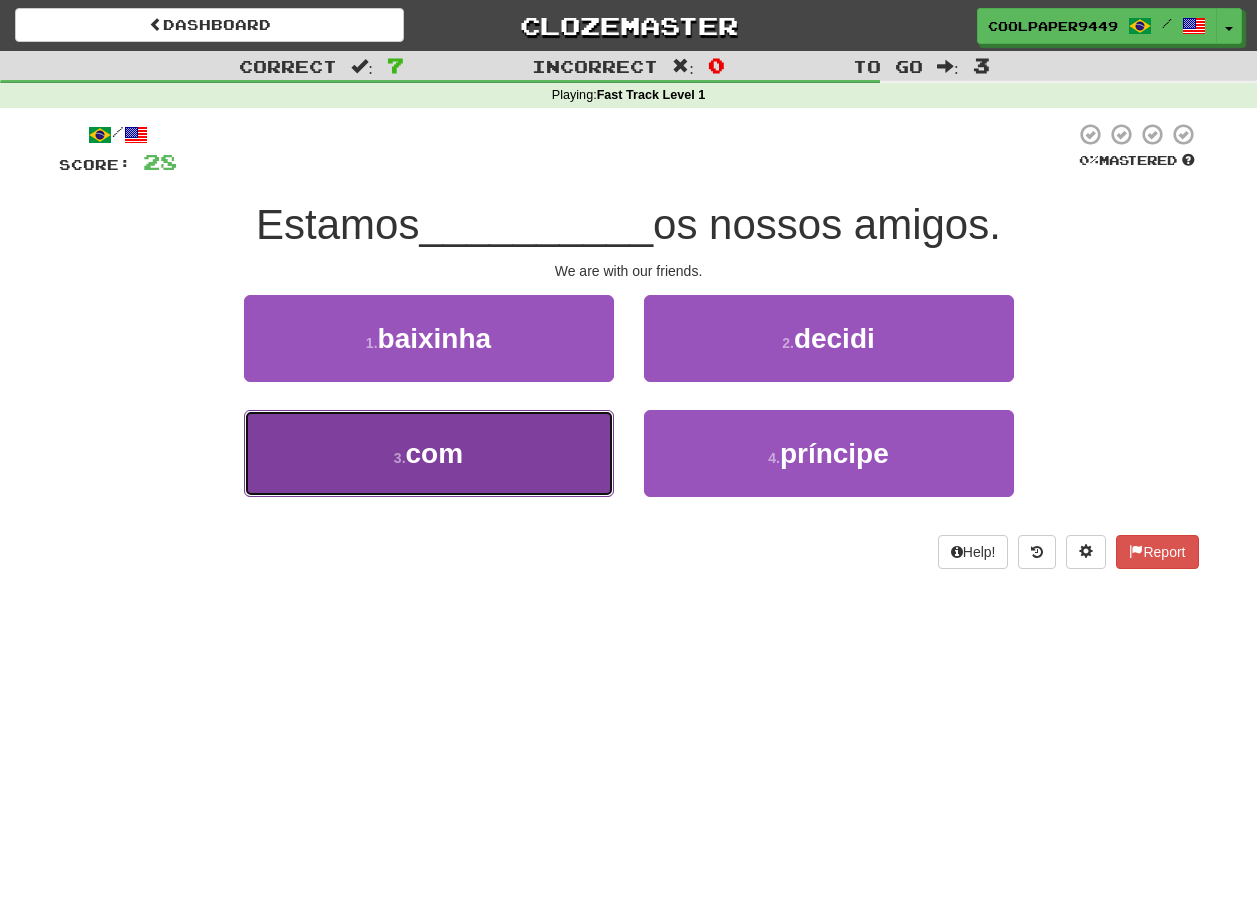 click on "3 .  com" at bounding box center (429, 453) 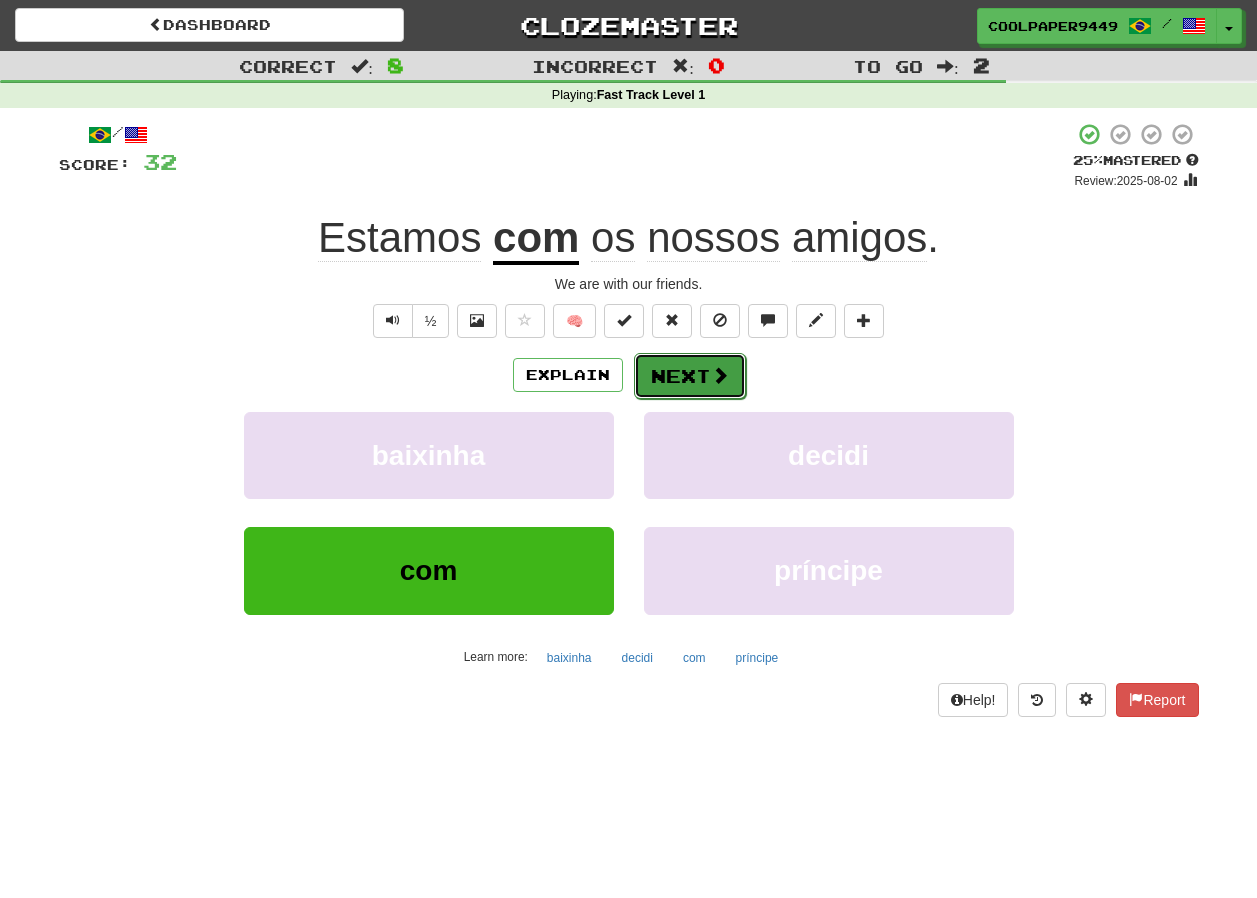 click on "Next" at bounding box center (690, 376) 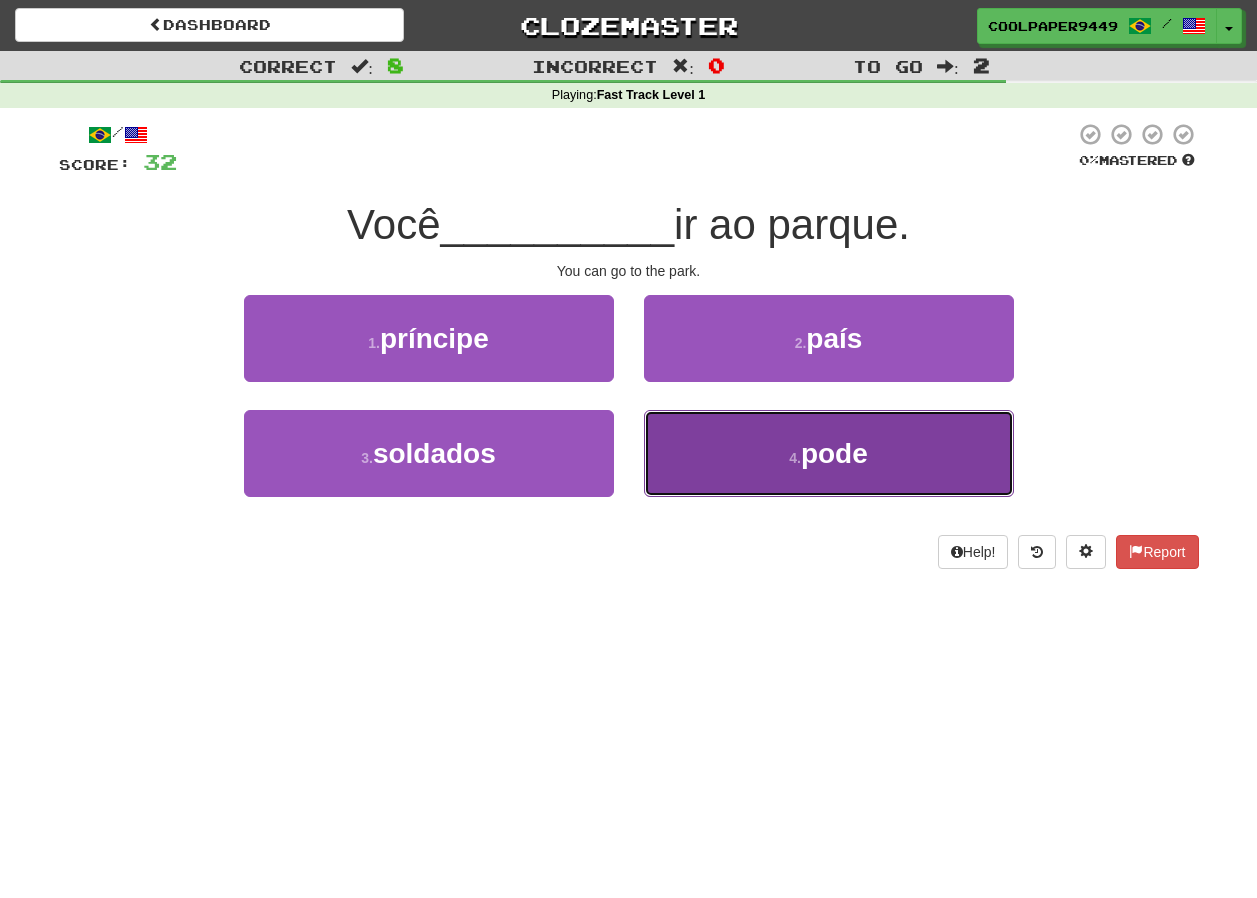 click on "4 .  pode" at bounding box center (829, 453) 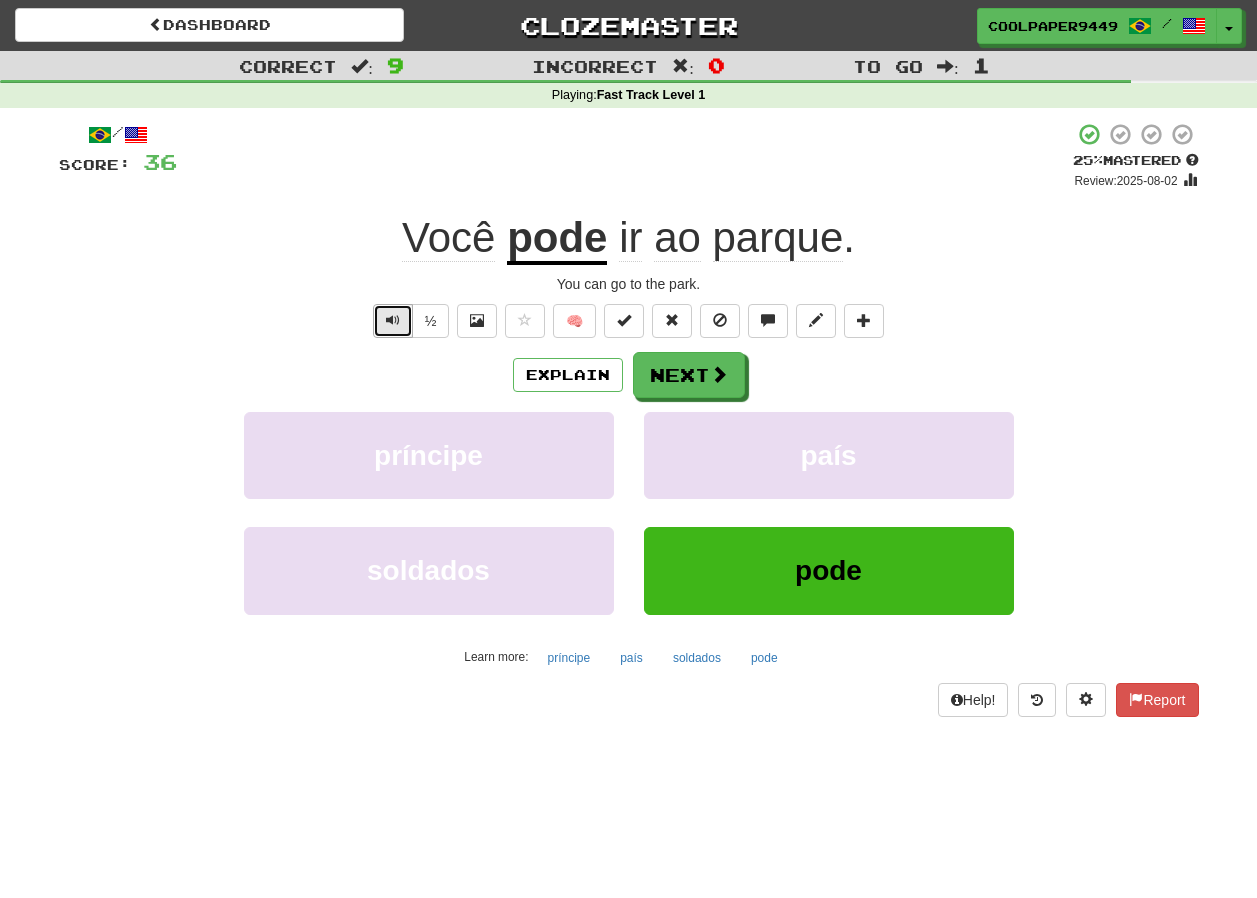 click at bounding box center [393, 321] 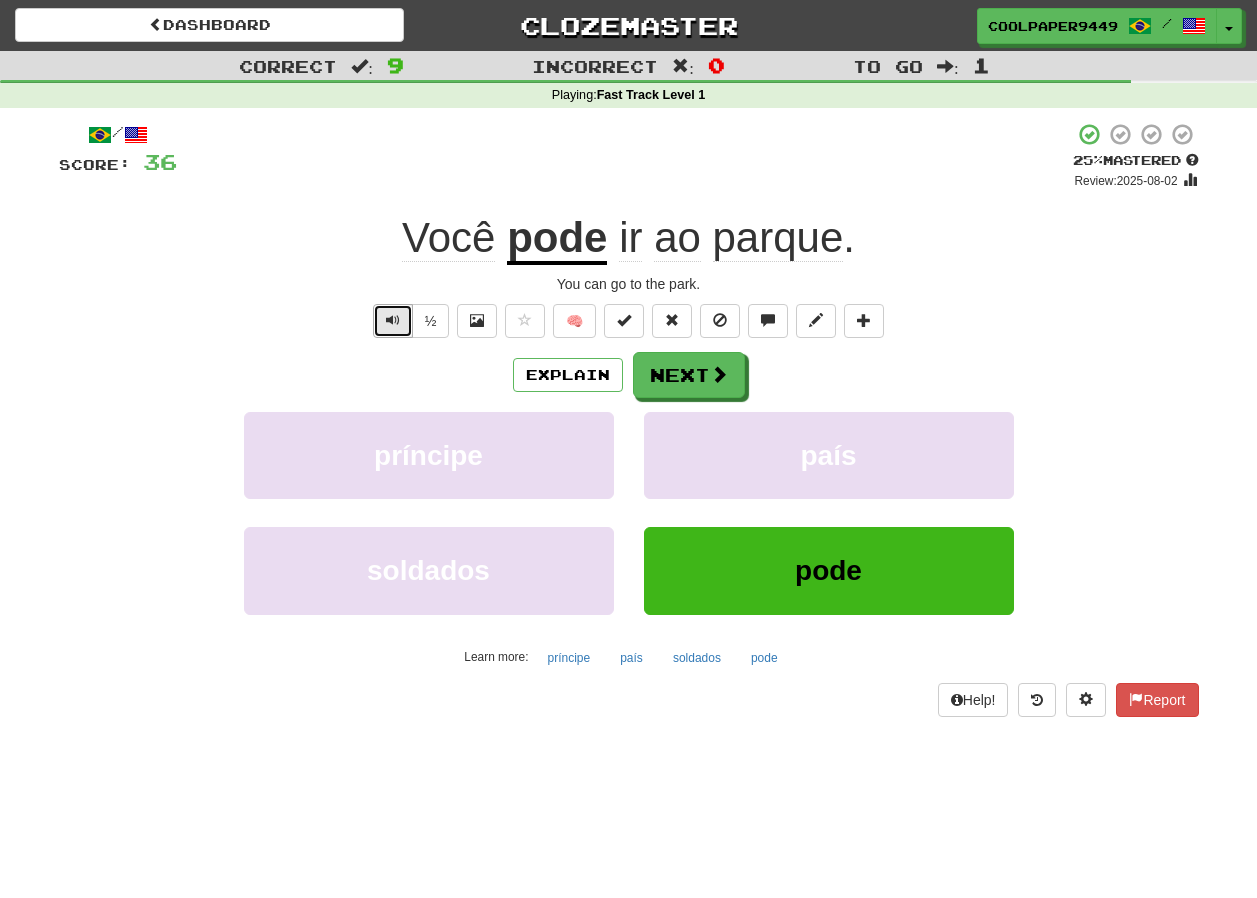 click at bounding box center [393, 321] 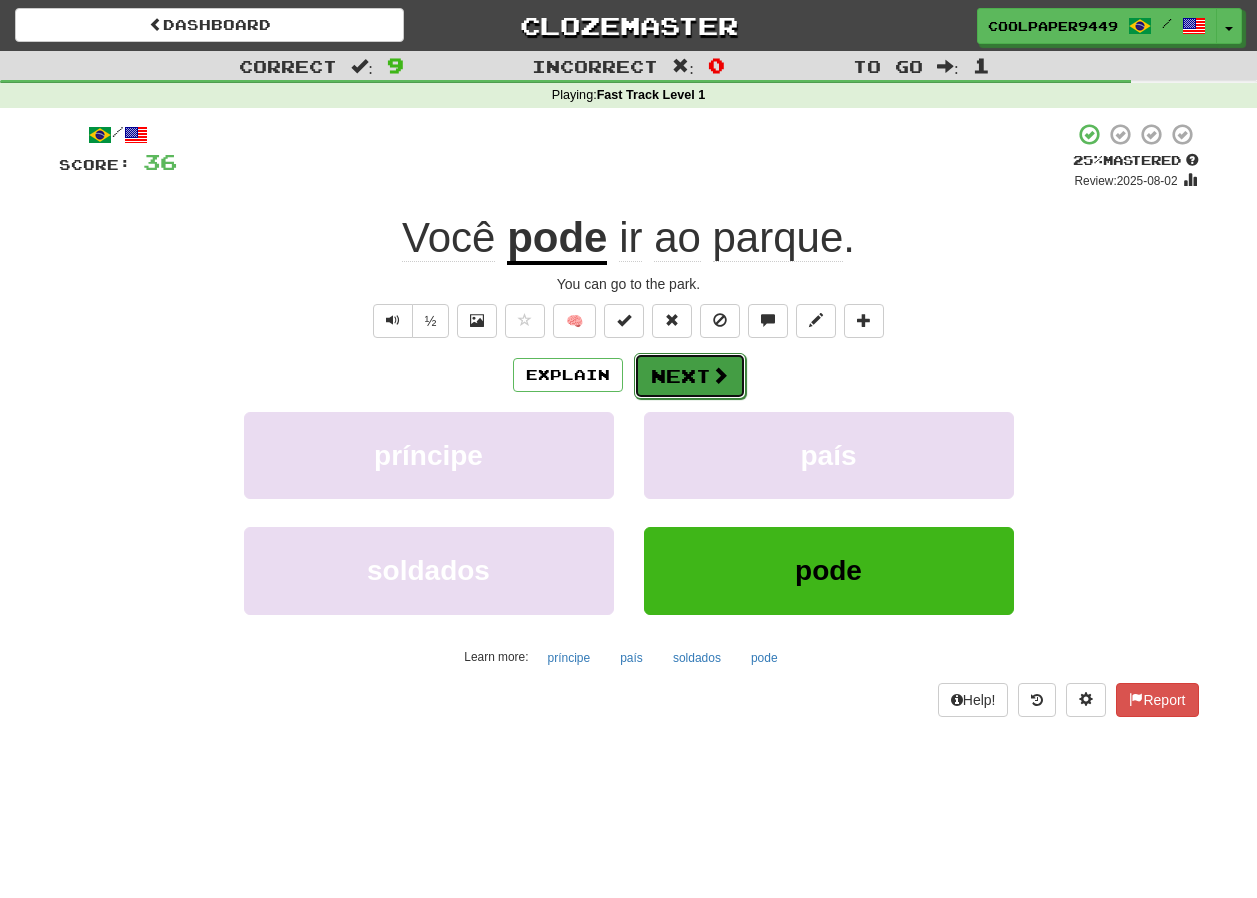 click on "Next" at bounding box center (690, 376) 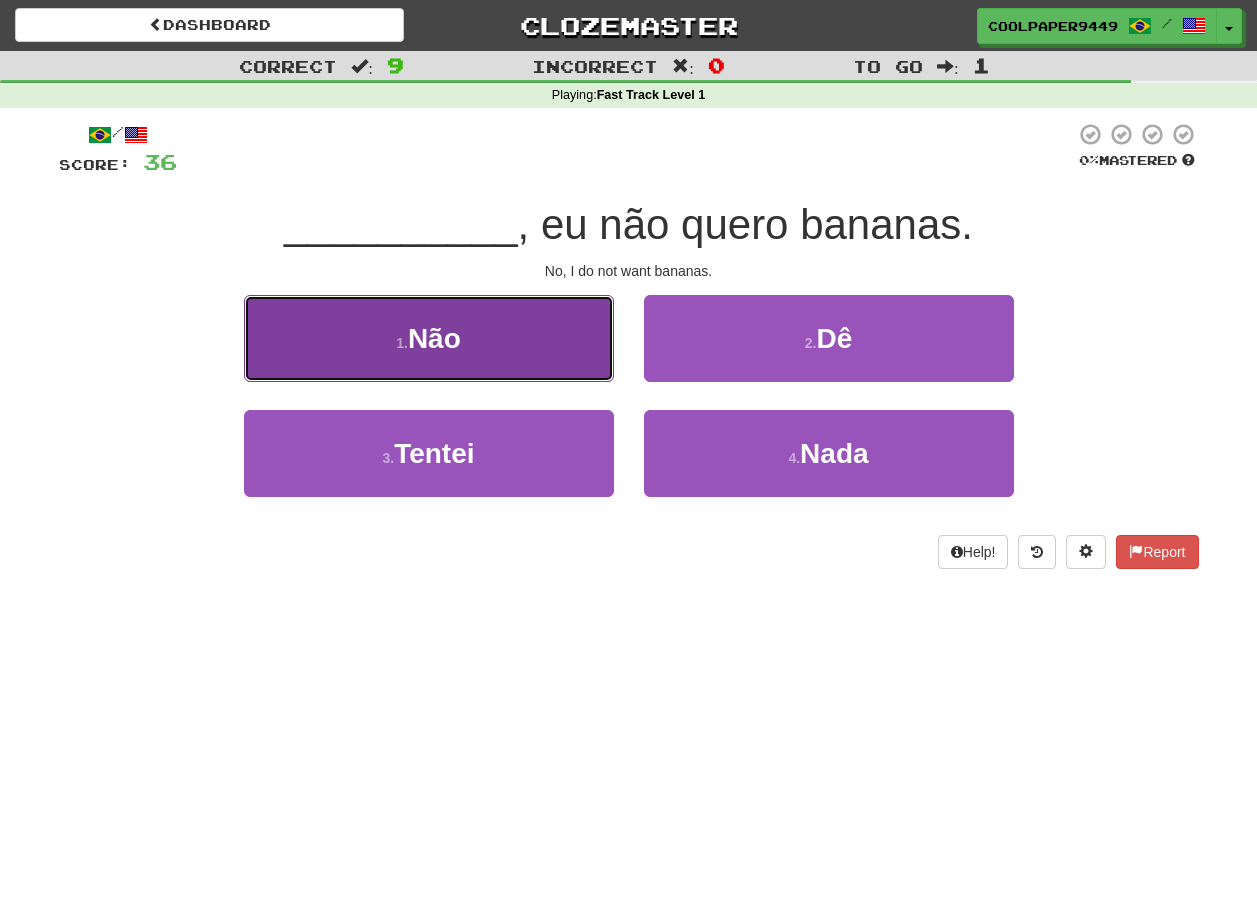 click on "1 .  Não" at bounding box center [429, 338] 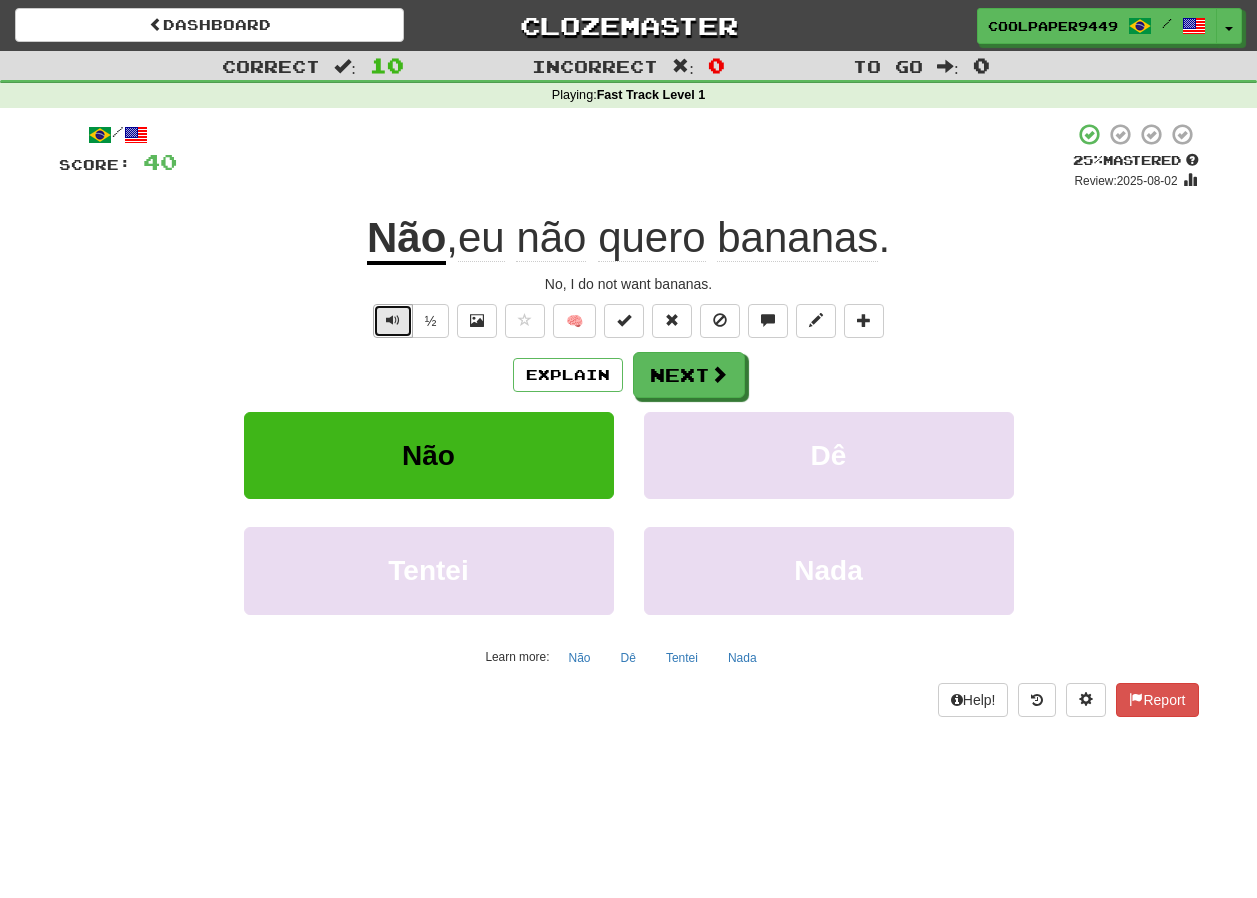 click at bounding box center [393, 321] 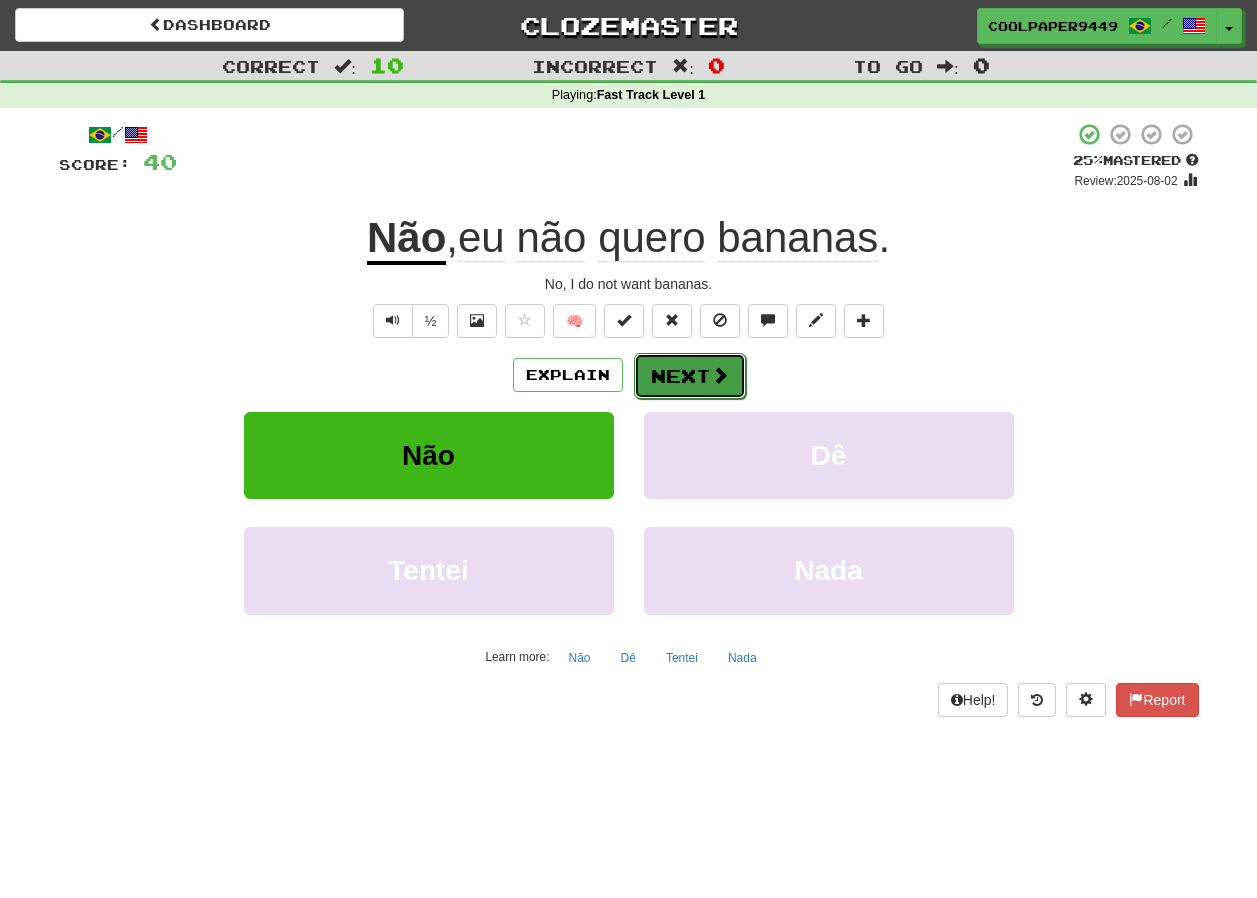 click on "Next" at bounding box center [690, 376] 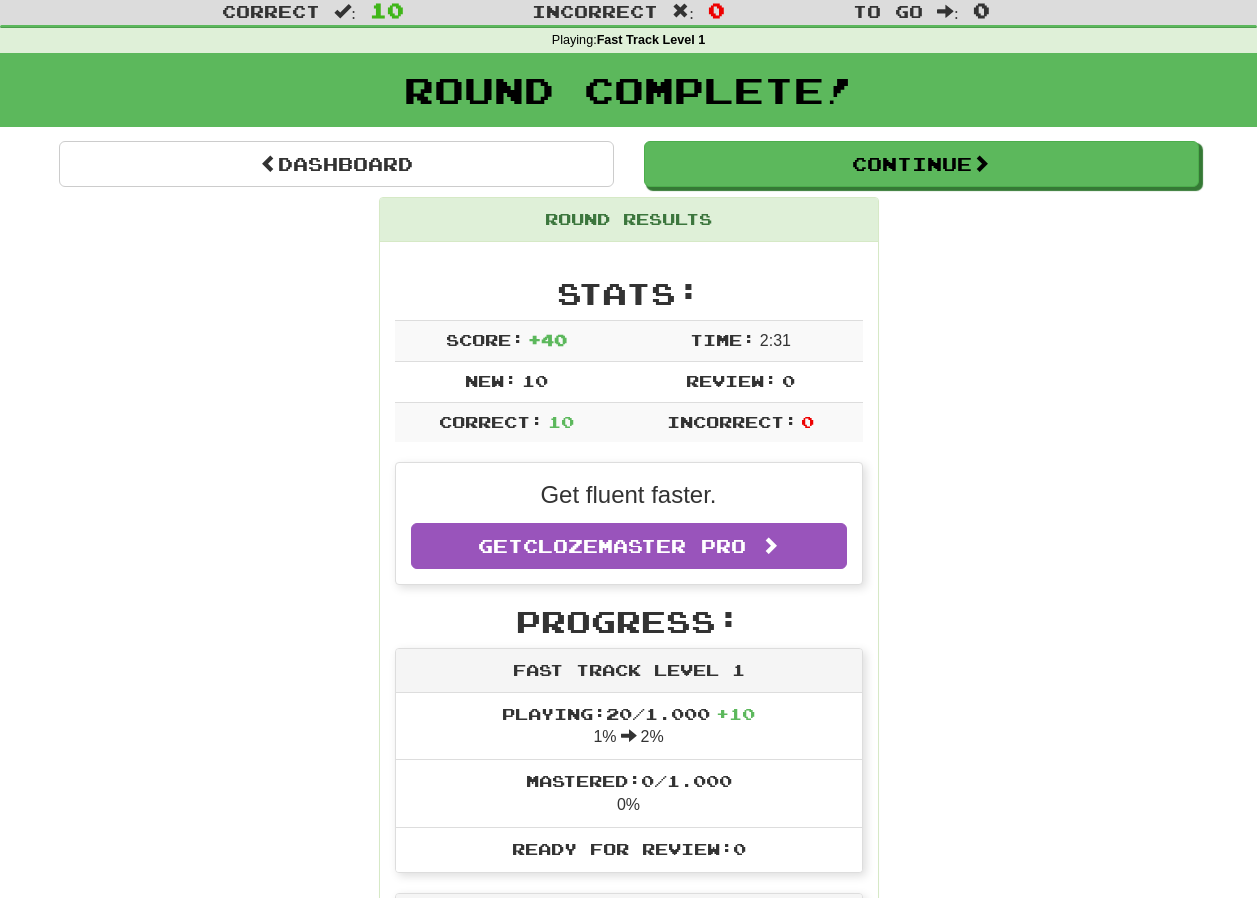 scroll, scrollTop: 0, scrollLeft: 0, axis: both 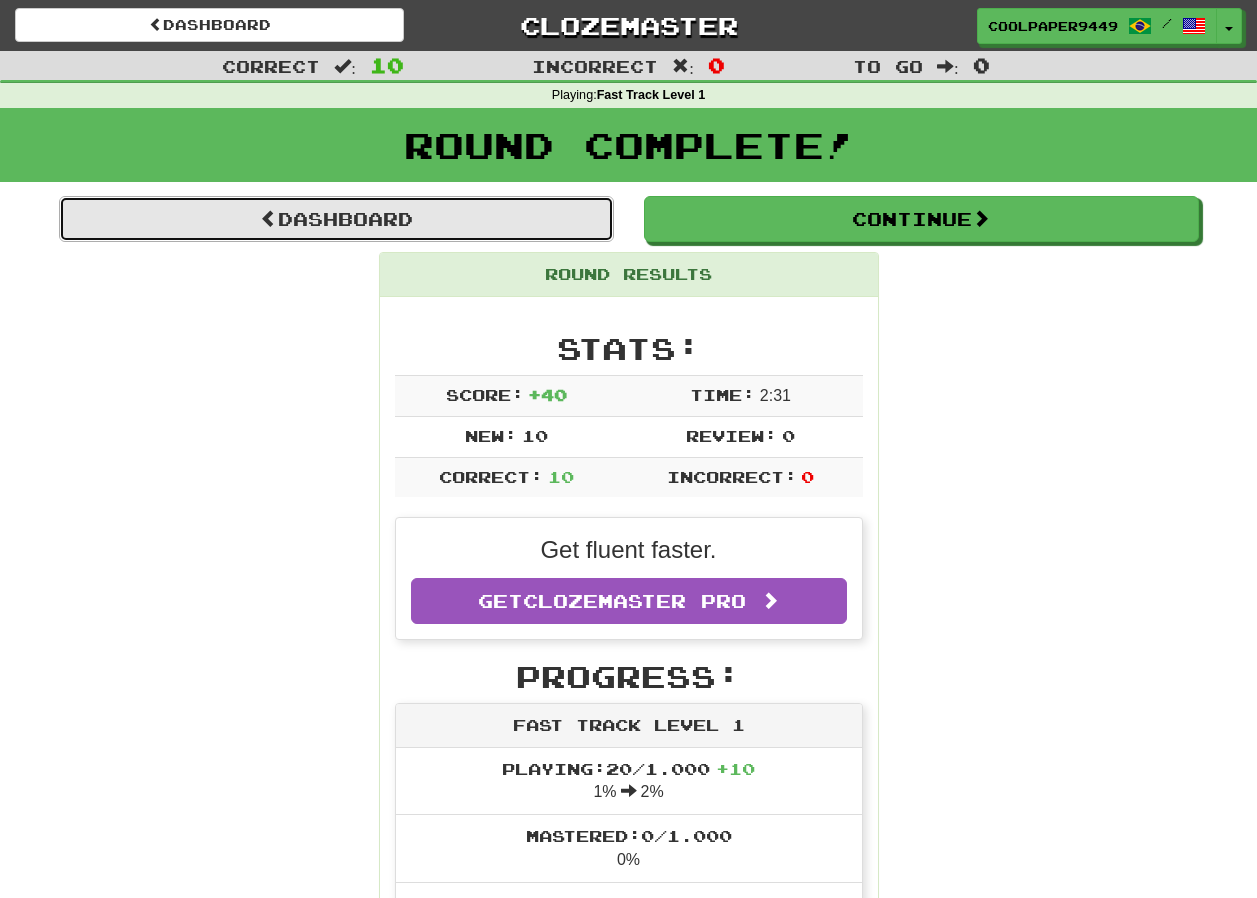 click on "Dashboard" at bounding box center [336, 219] 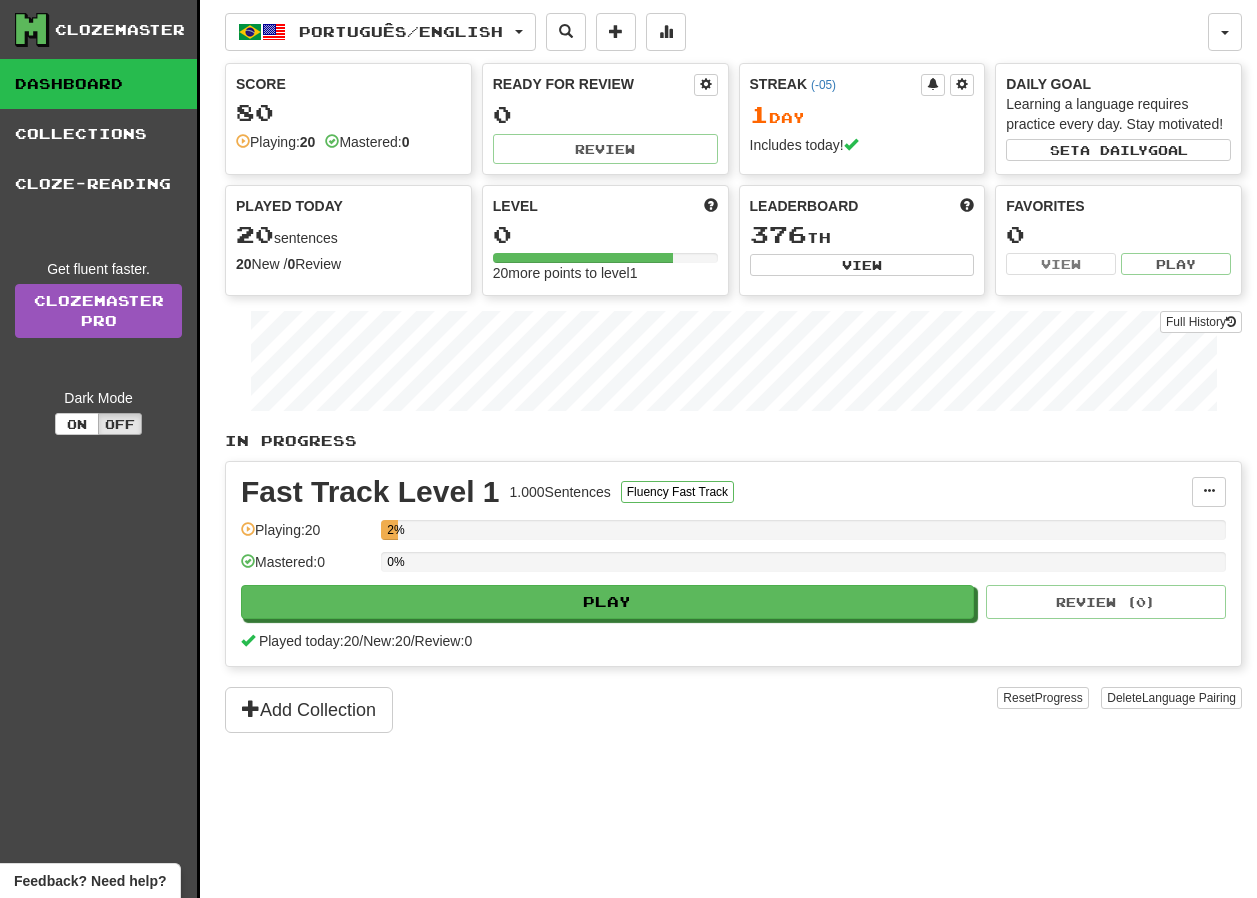 scroll, scrollTop: 0, scrollLeft: 0, axis: both 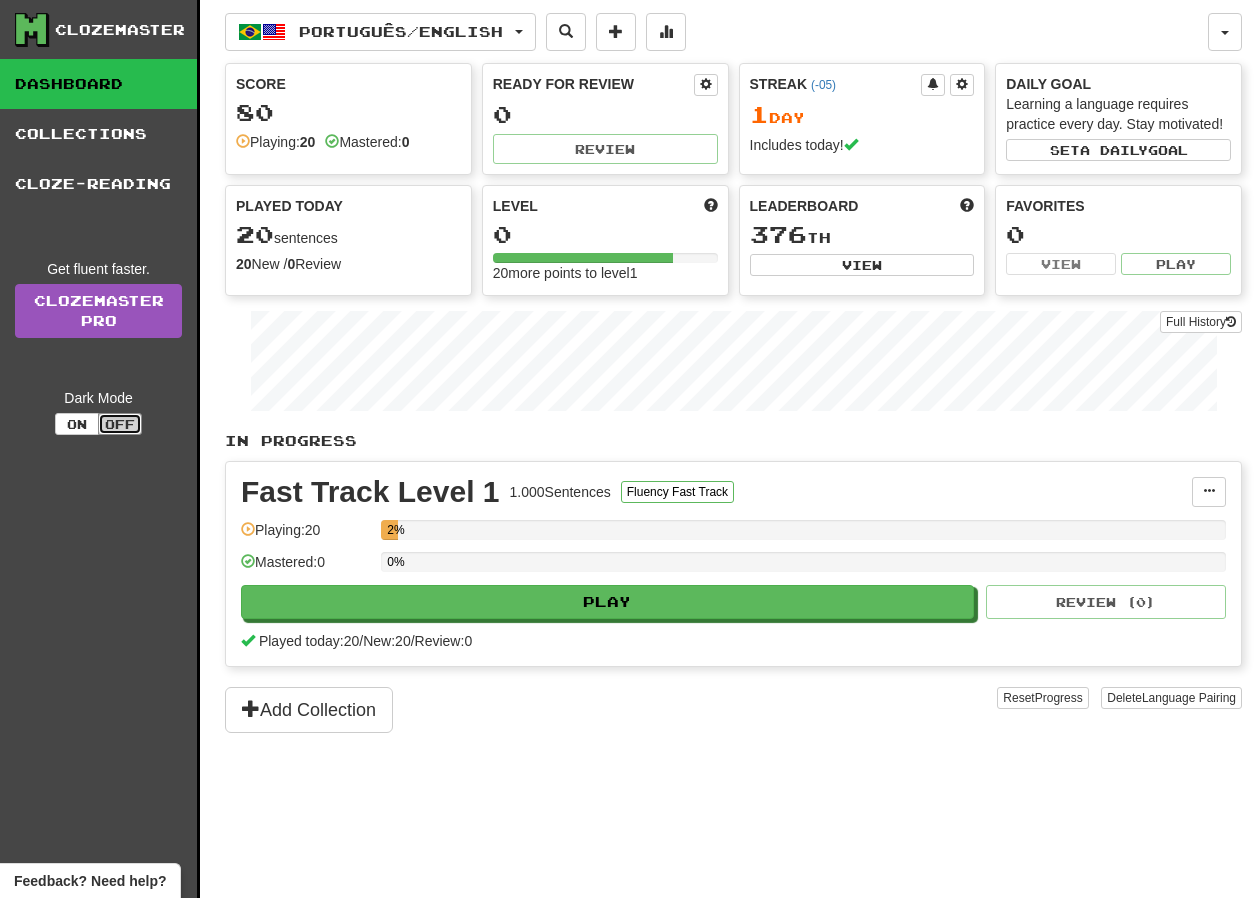 click on "Off" at bounding box center [120, 424] 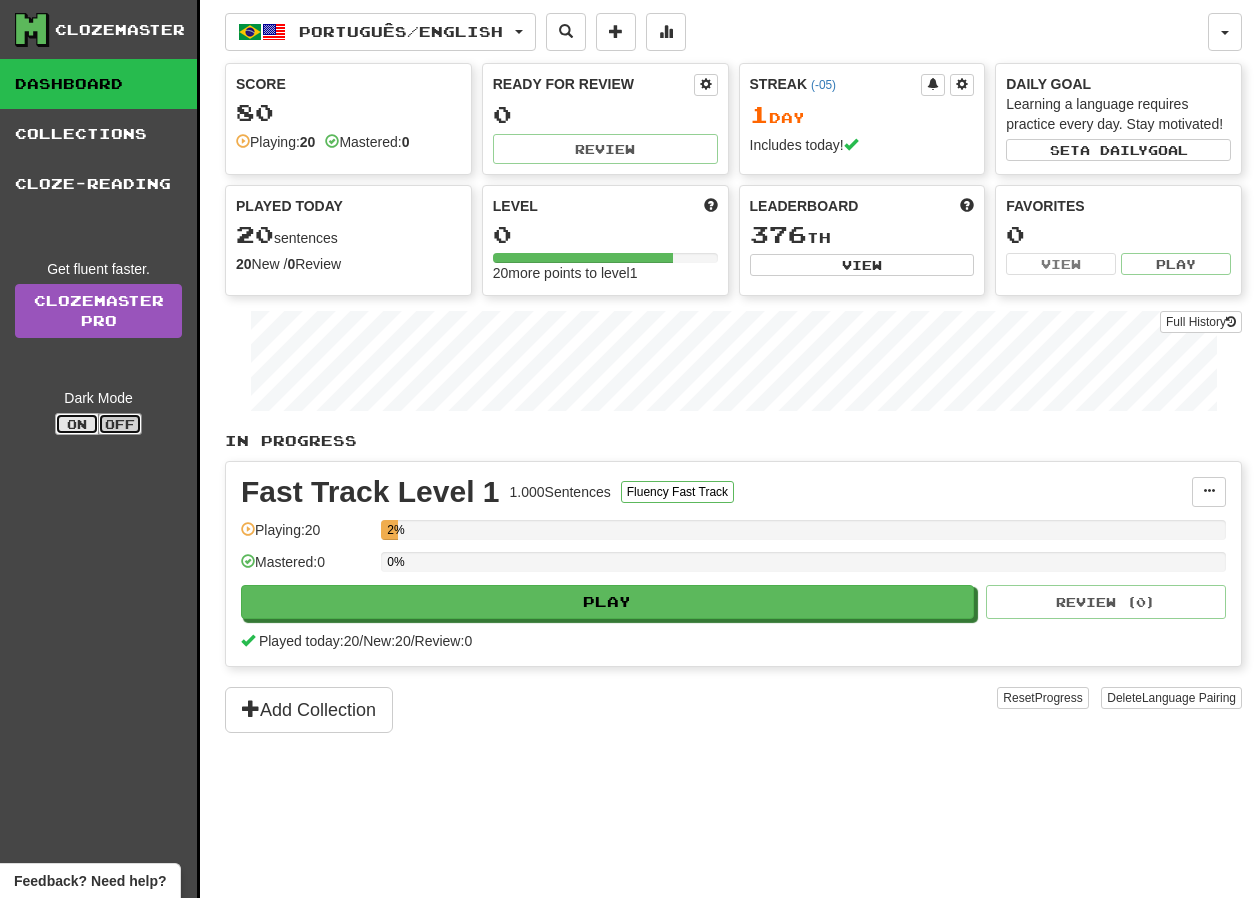 click on "On" at bounding box center [77, 424] 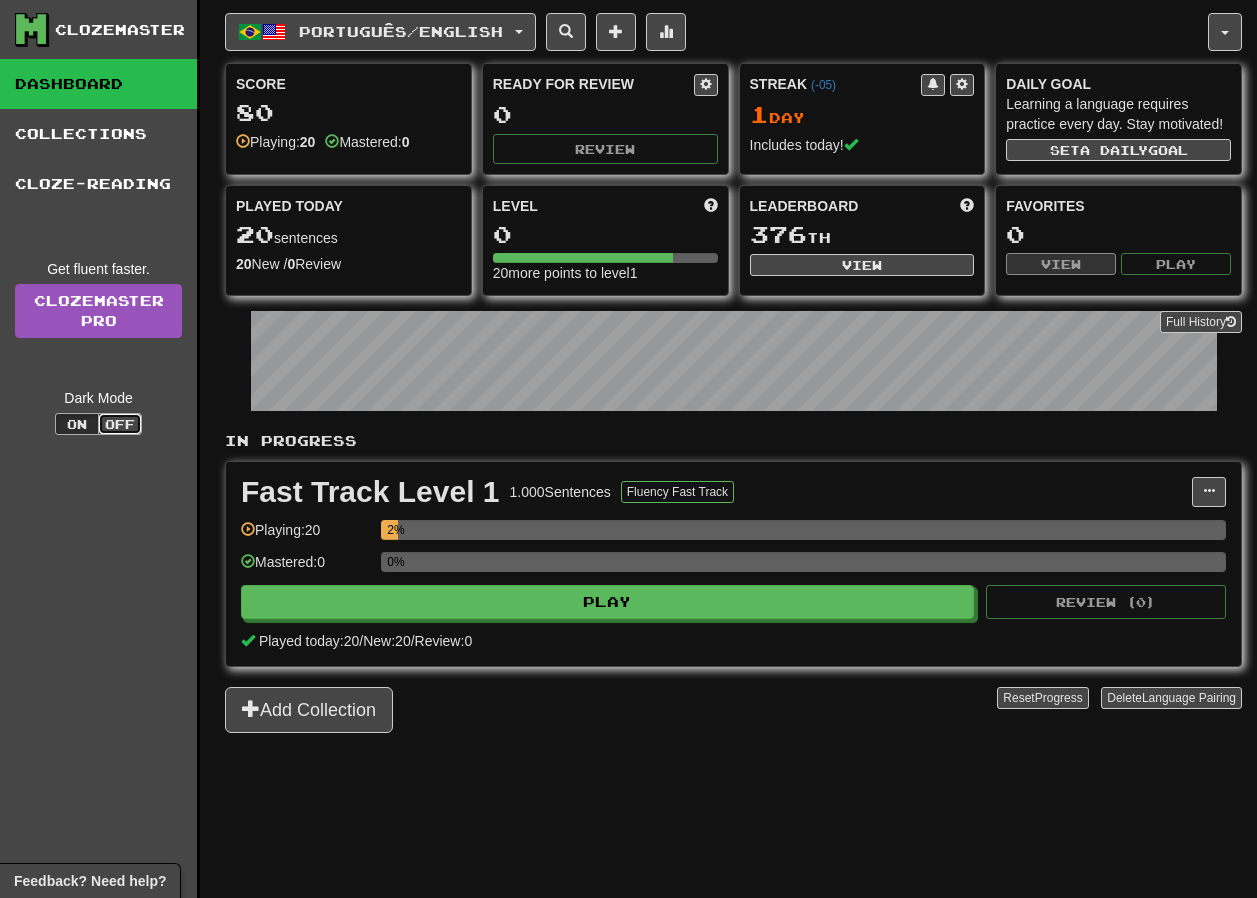 click on "Off" at bounding box center [120, 424] 